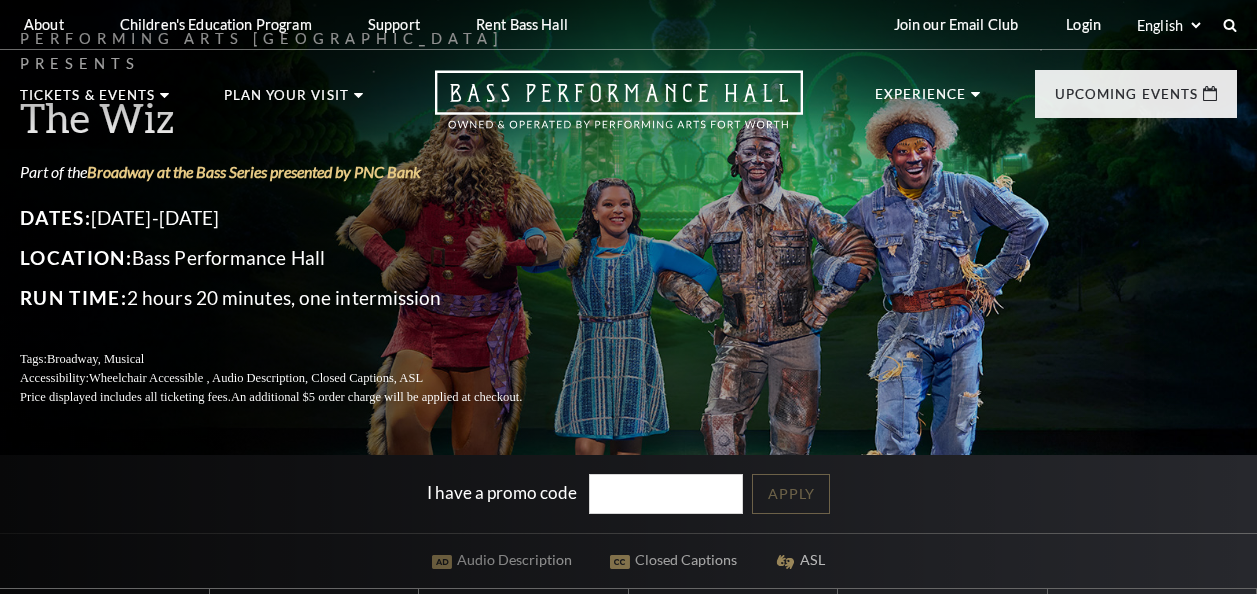 scroll, scrollTop: 0, scrollLeft: 0, axis: both 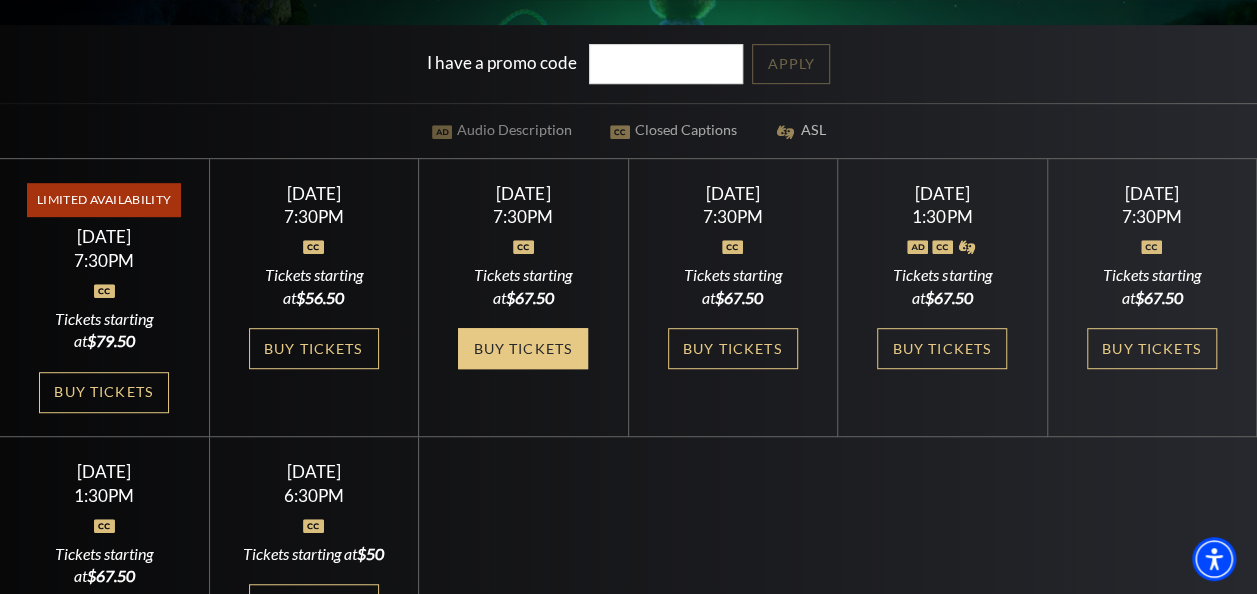 click on "Buy Tickets" at bounding box center [523, 348] 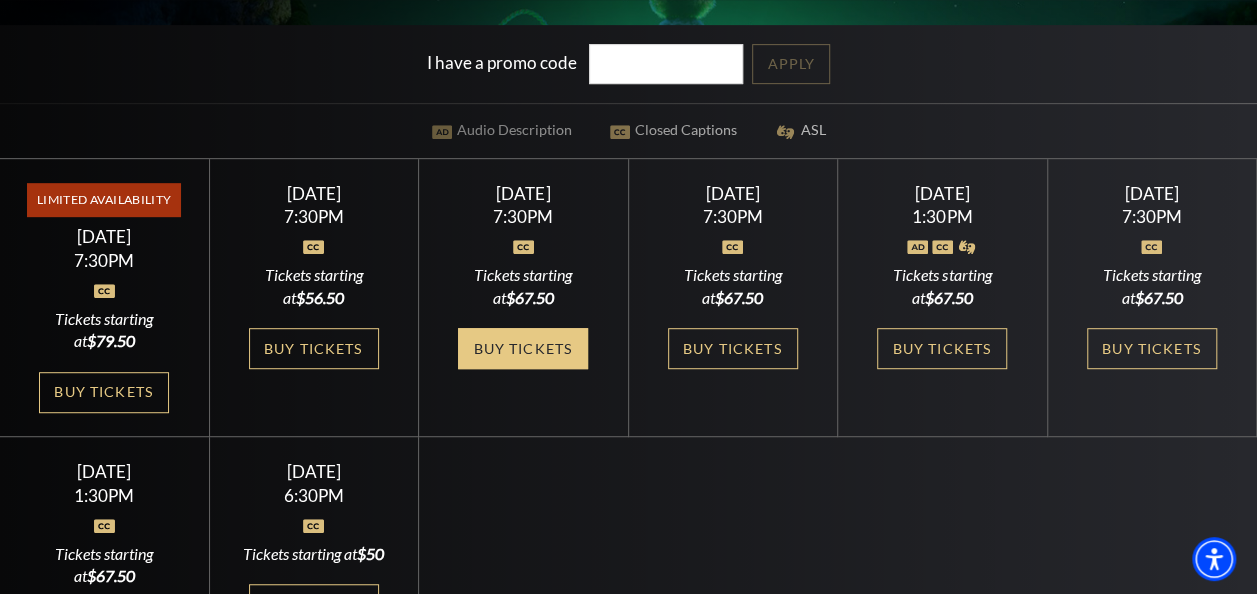 click on "Buy Tickets" at bounding box center (523, 348) 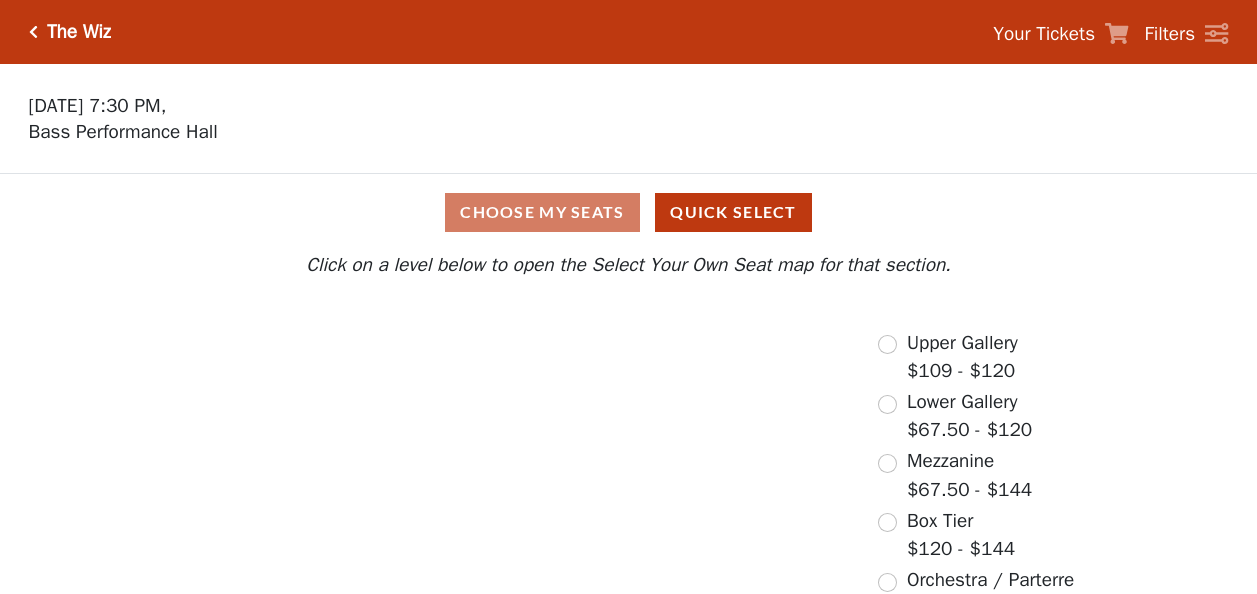 scroll, scrollTop: 0, scrollLeft: 0, axis: both 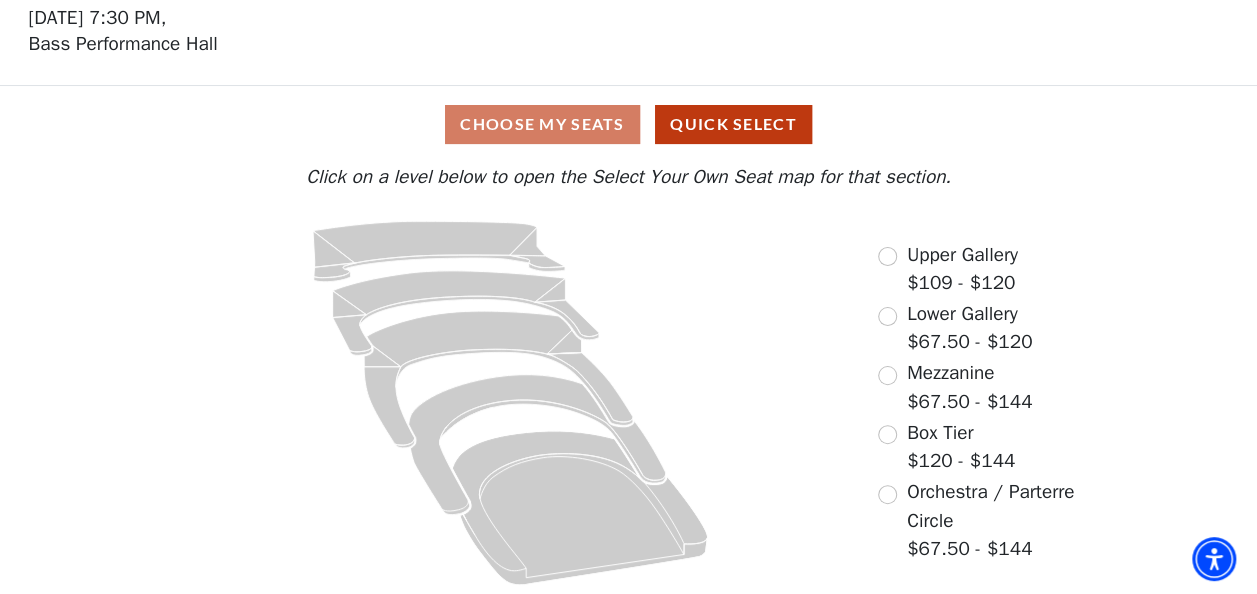 drag, startPoint x: 1253, startPoint y: 263, endPoint x: 1256, endPoint y: 309, distance: 46.09772 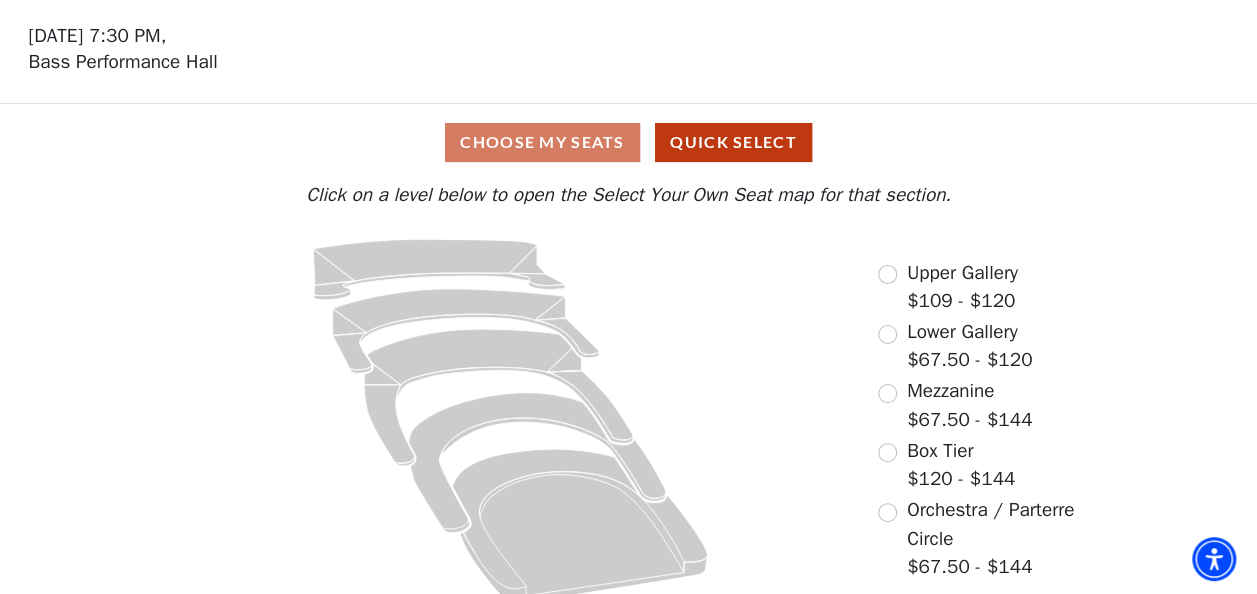 scroll, scrollTop: 88, scrollLeft: 0, axis: vertical 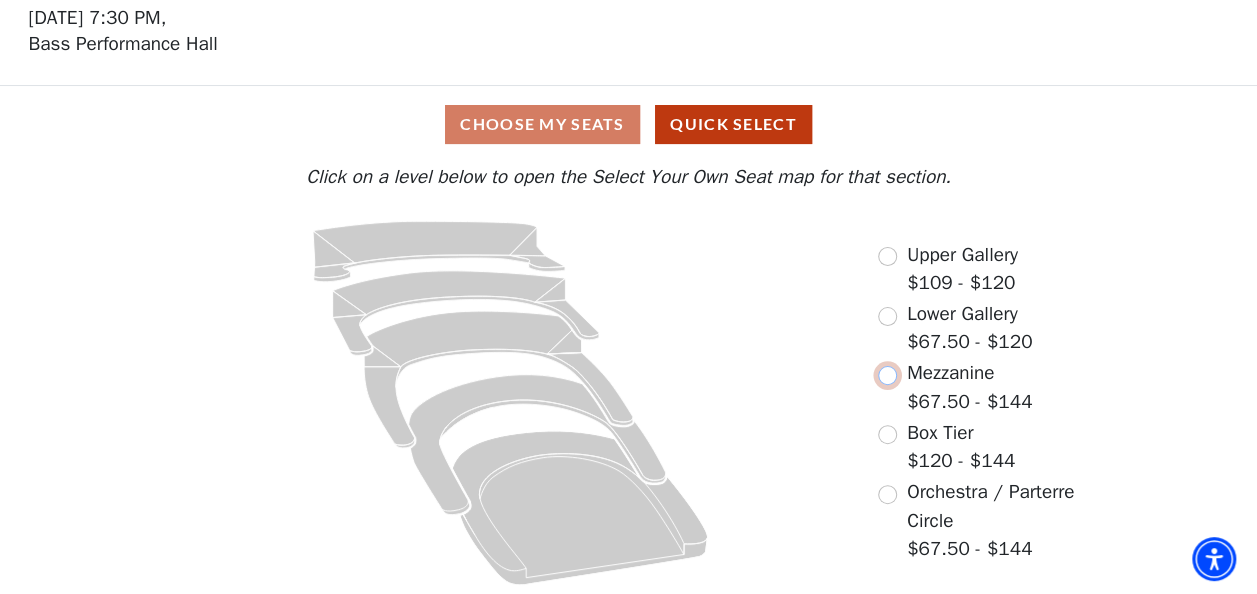click at bounding box center (887, 375) 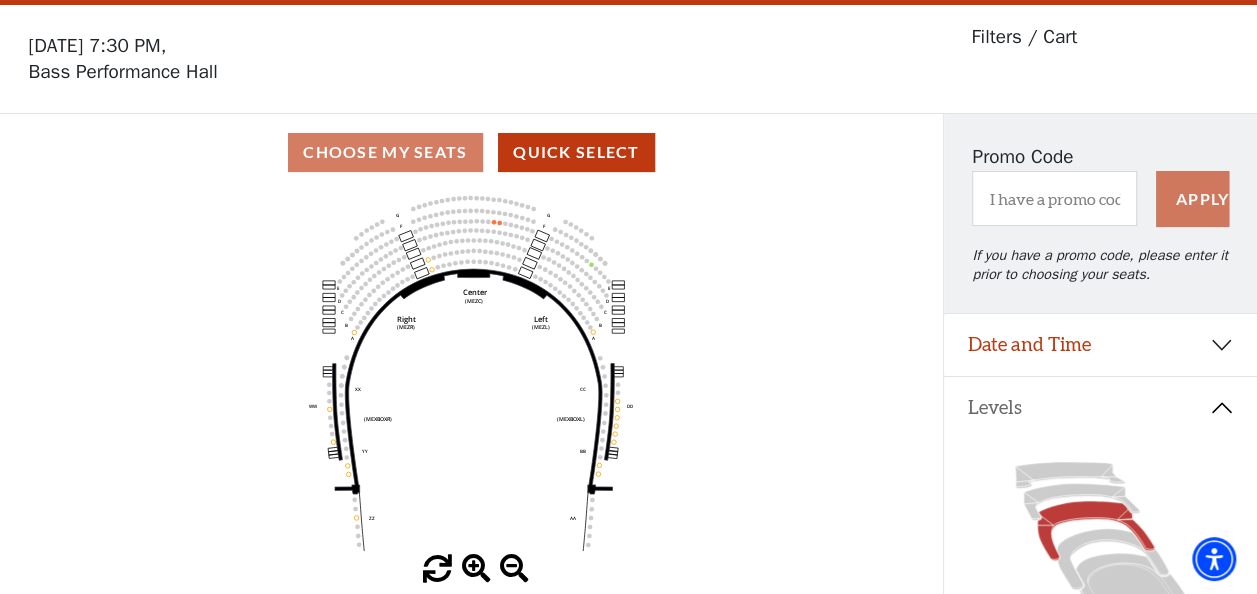 scroll, scrollTop: 92, scrollLeft: 0, axis: vertical 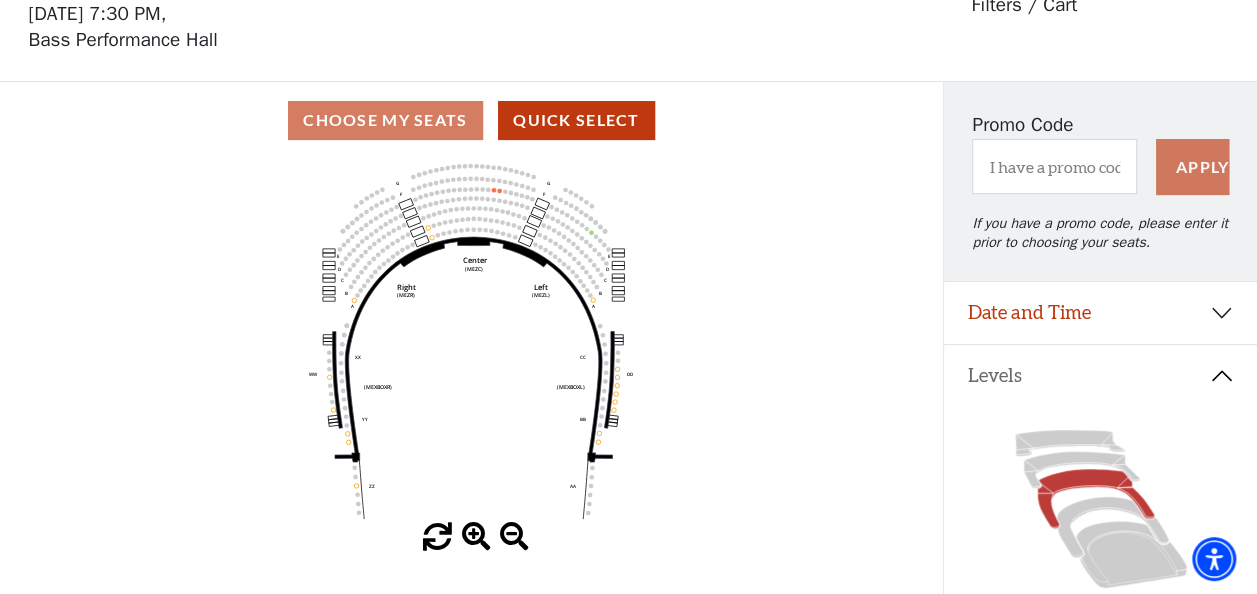 click on "Center   (MEZC)   Right   (MEZR)   Left   (MEZL)   (MEXBOXR)   (MEXBOXL)   XX   WW   CC   DD   YY   BB   ZZ   AA   G   F   E   D   G   F   C   B   A   E   D   C   B   A" 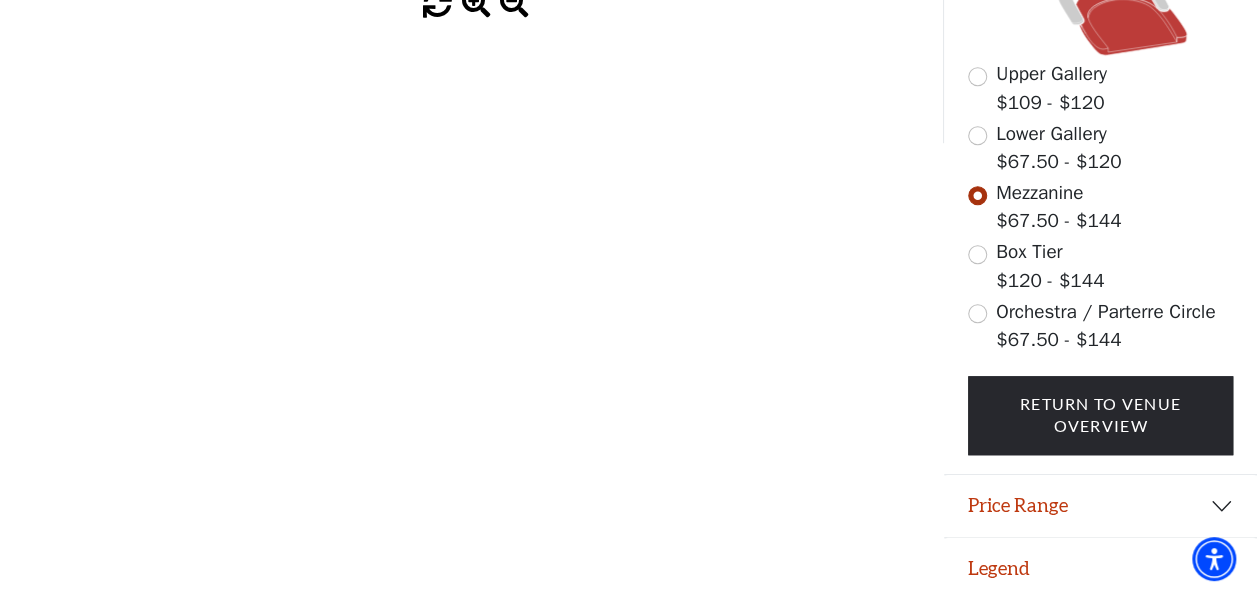 scroll, scrollTop: 92, scrollLeft: 0, axis: vertical 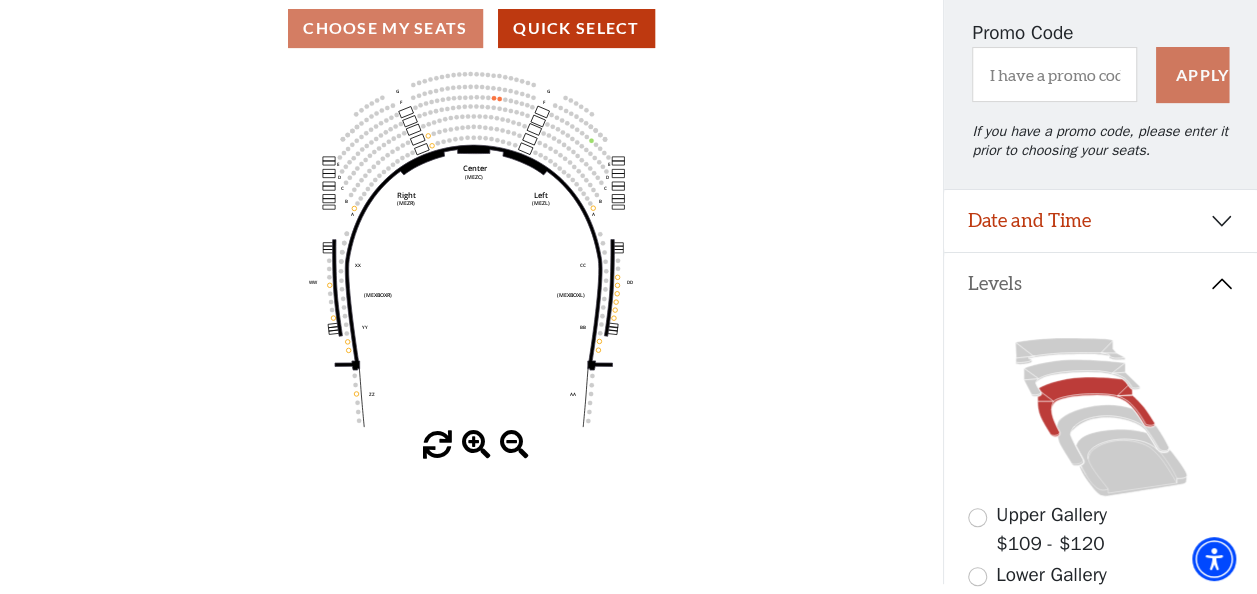 click on "Choose My Seats
Quick Select" at bounding box center (471, 28) 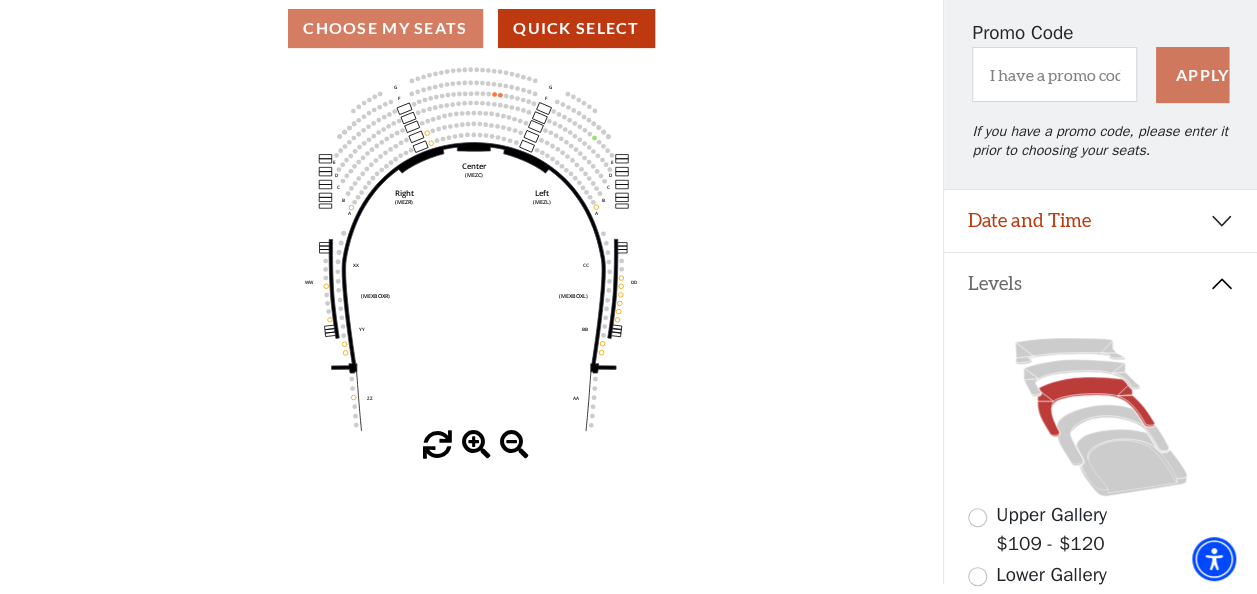 click at bounding box center [476, 445] 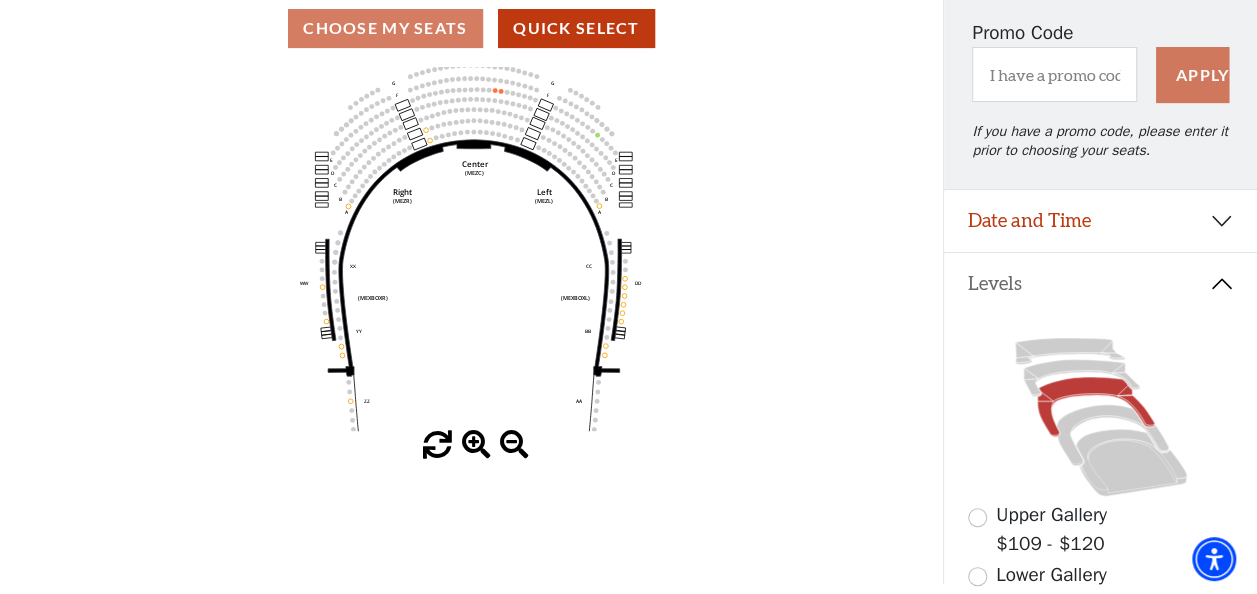 click at bounding box center (476, 445) 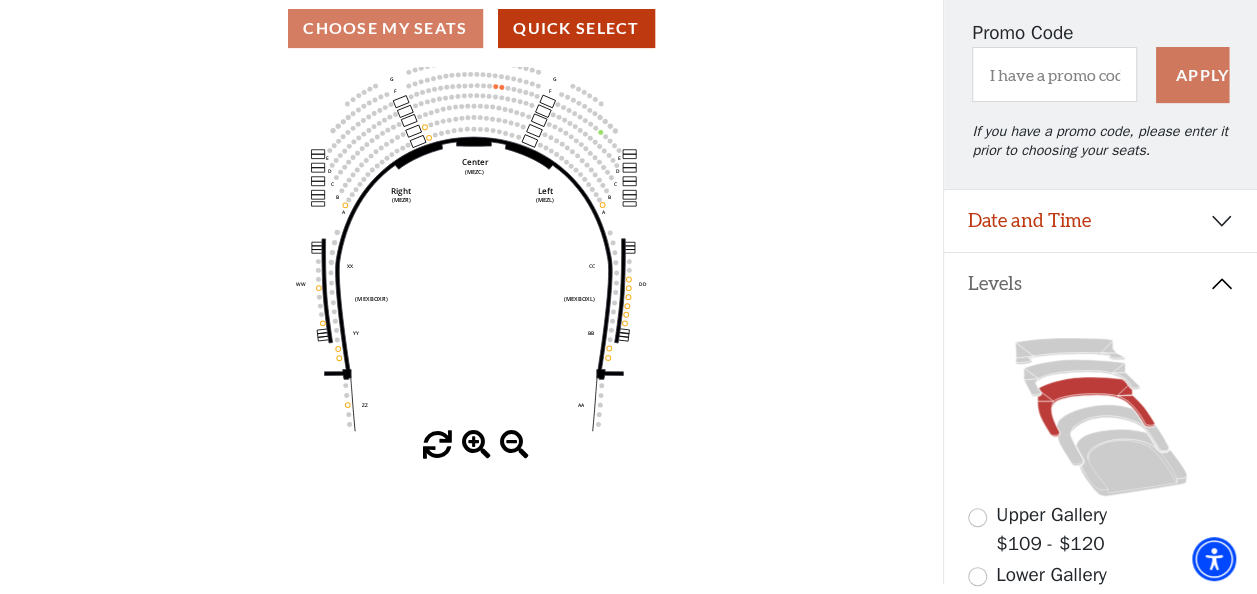 click at bounding box center [476, 445] 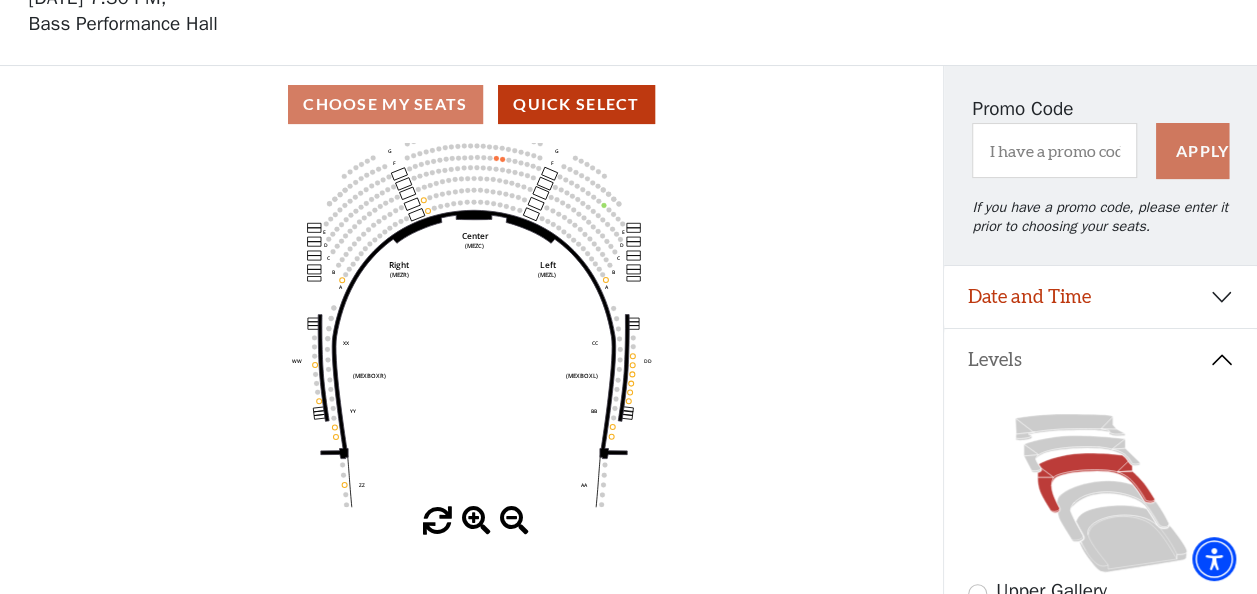 scroll, scrollTop: 104, scrollLeft: 0, axis: vertical 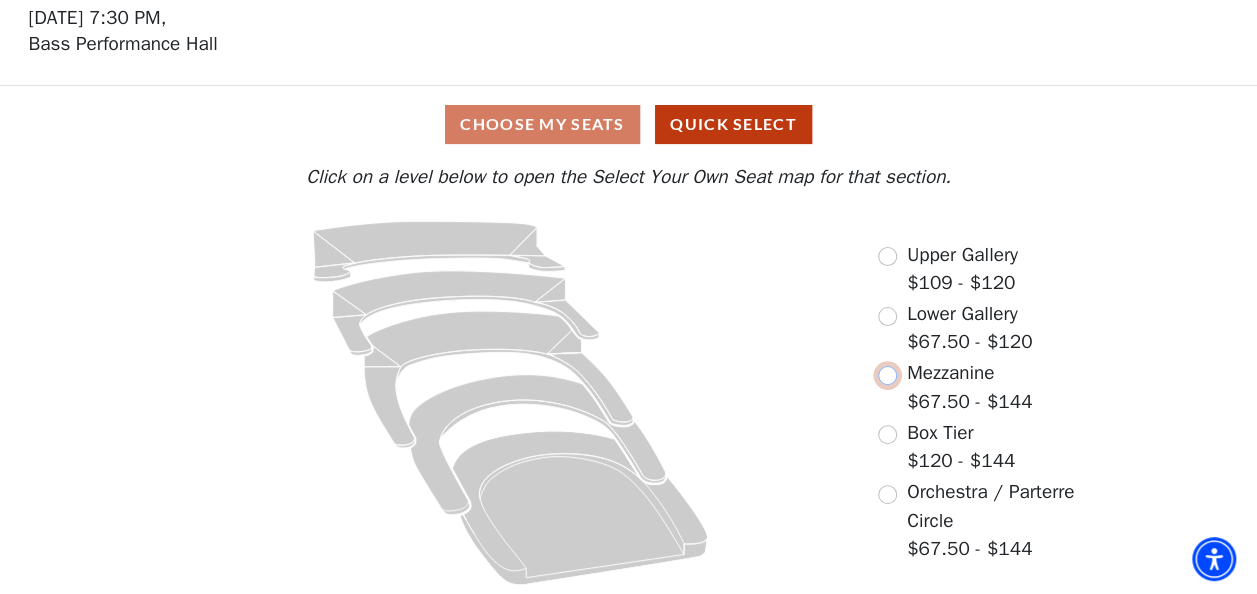 click at bounding box center (887, 375) 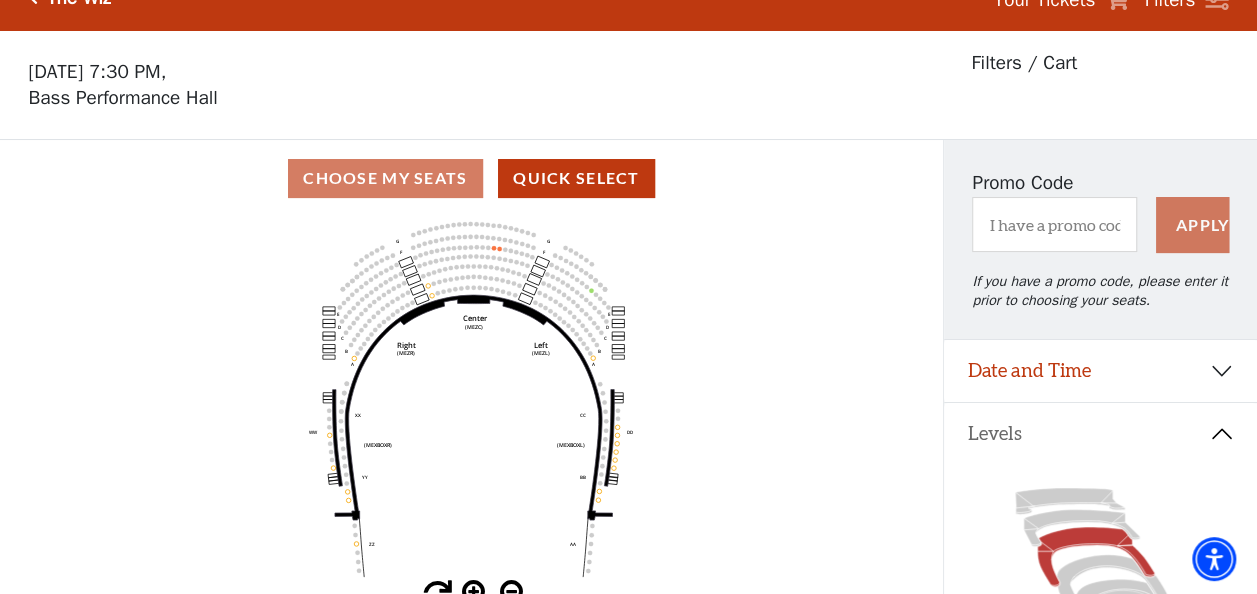 scroll, scrollTop: 92, scrollLeft: 0, axis: vertical 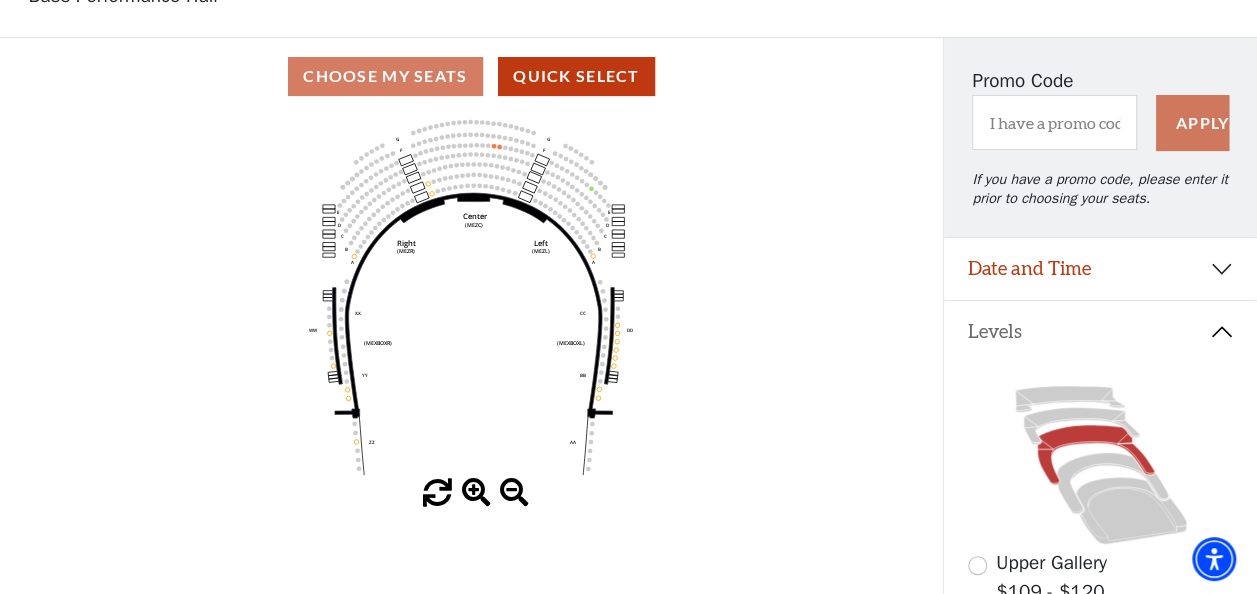 drag, startPoint x: 481, startPoint y: 375, endPoint x: 480, endPoint y: 364, distance: 11.045361 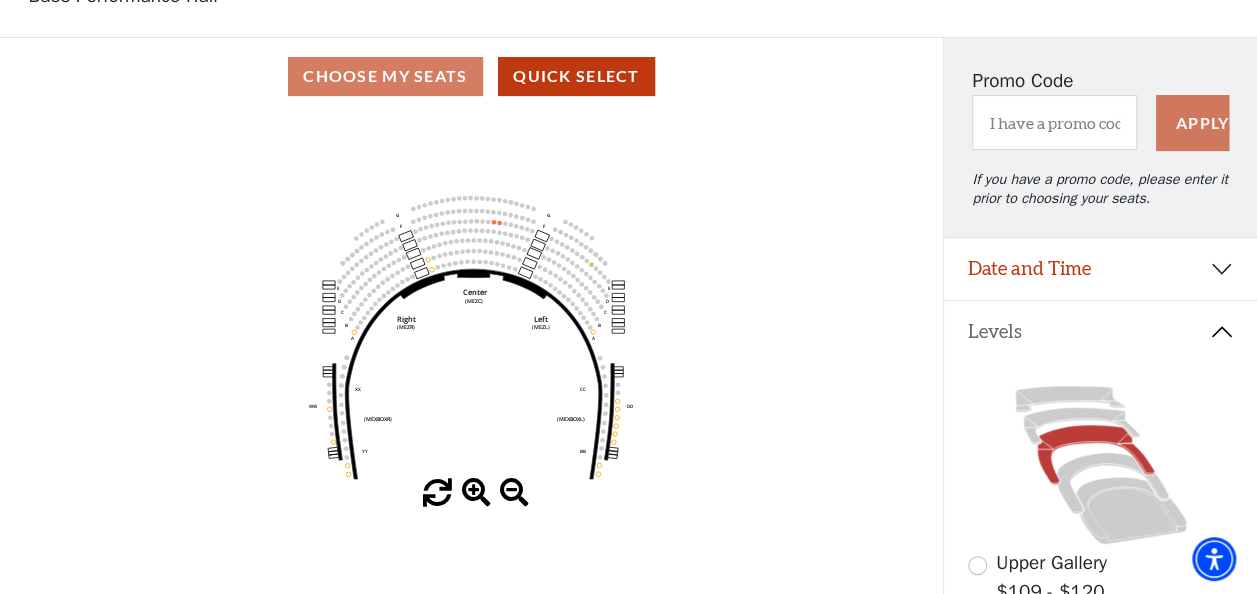drag, startPoint x: 490, startPoint y: 152, endPoint x: 491, endPoint y: 239, distance: 87.005745 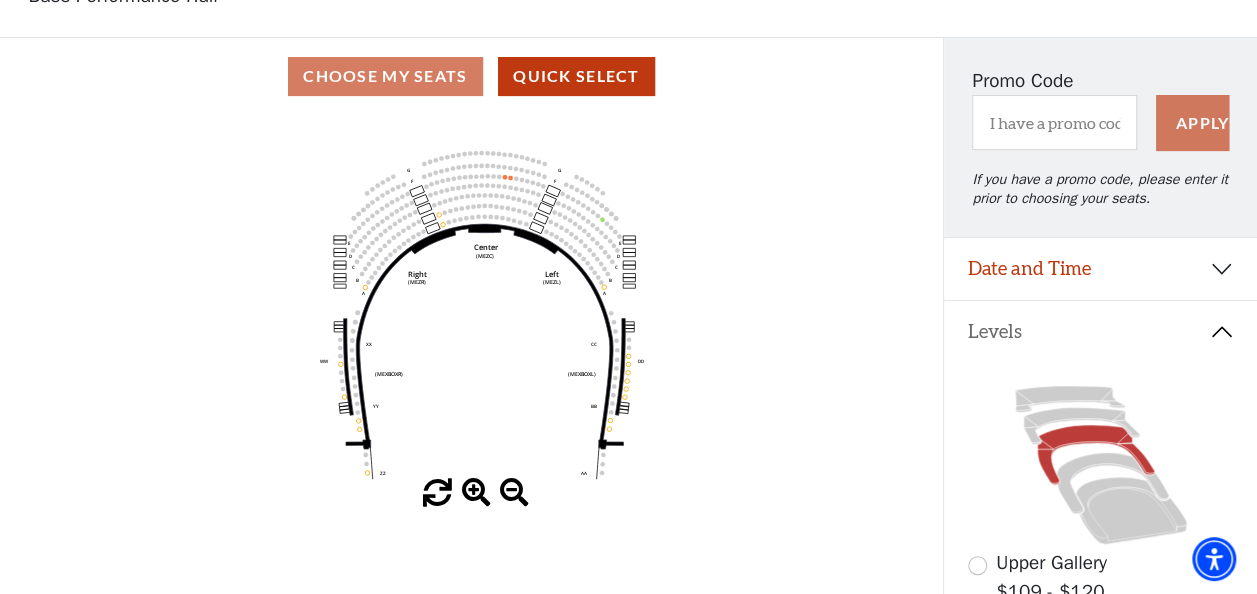 drag, startPoint x: 484, startPoint y: 352, endPoint x: 495, endPoint y: 308, distance: 45.35416 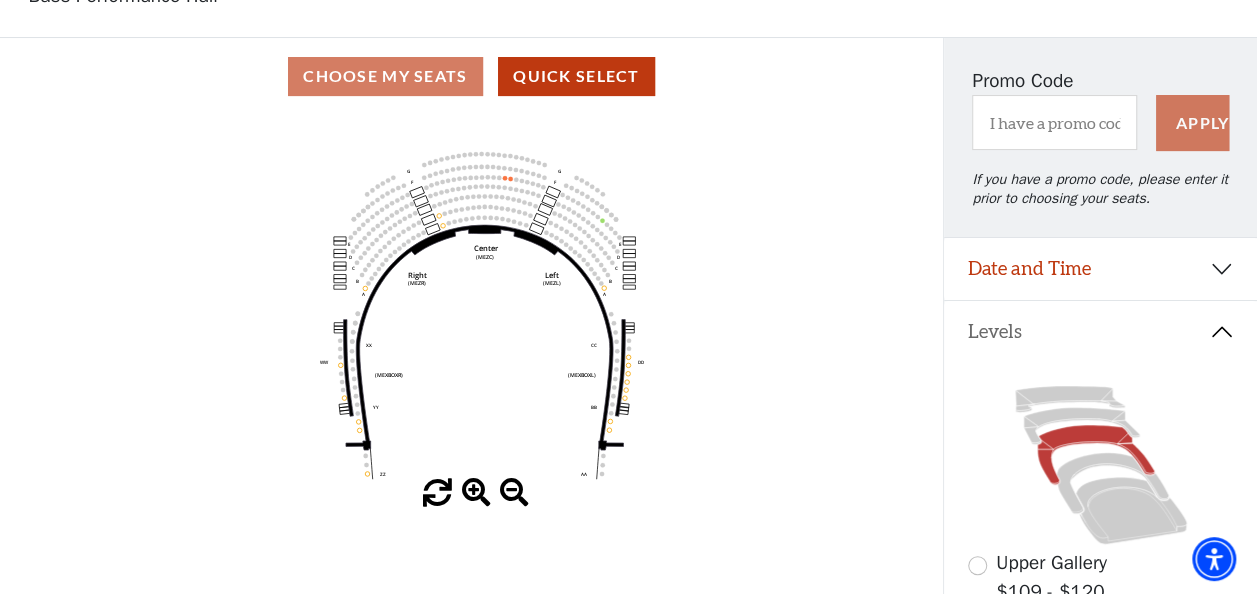 click at bounding box center [514, 493] 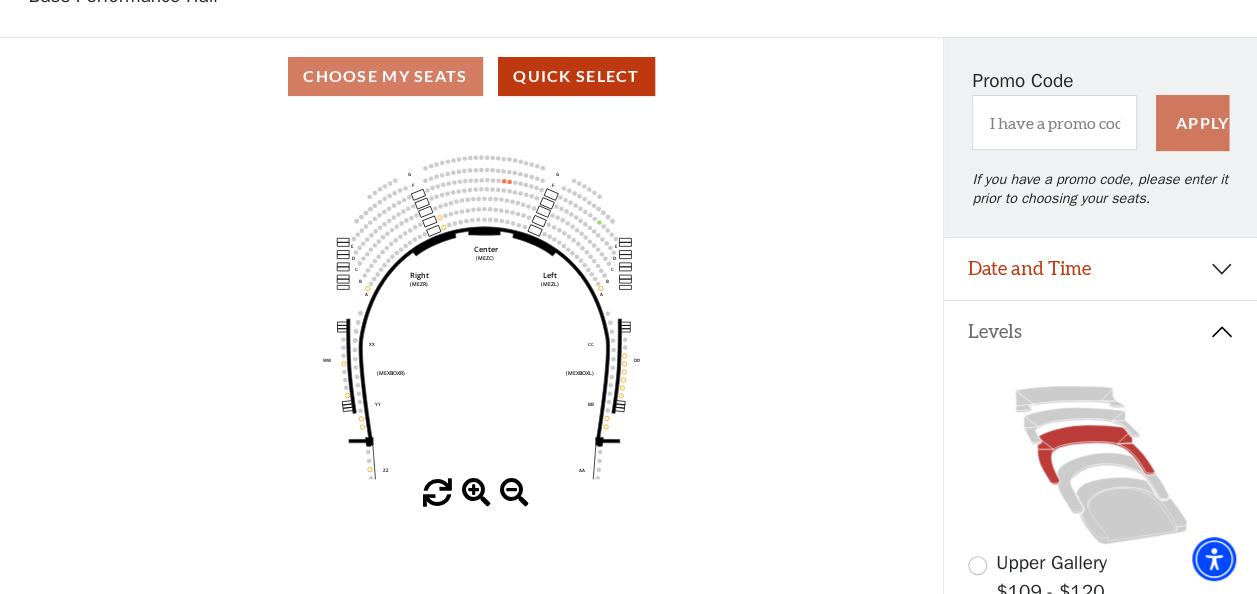 click at bounding box center [514, 493] 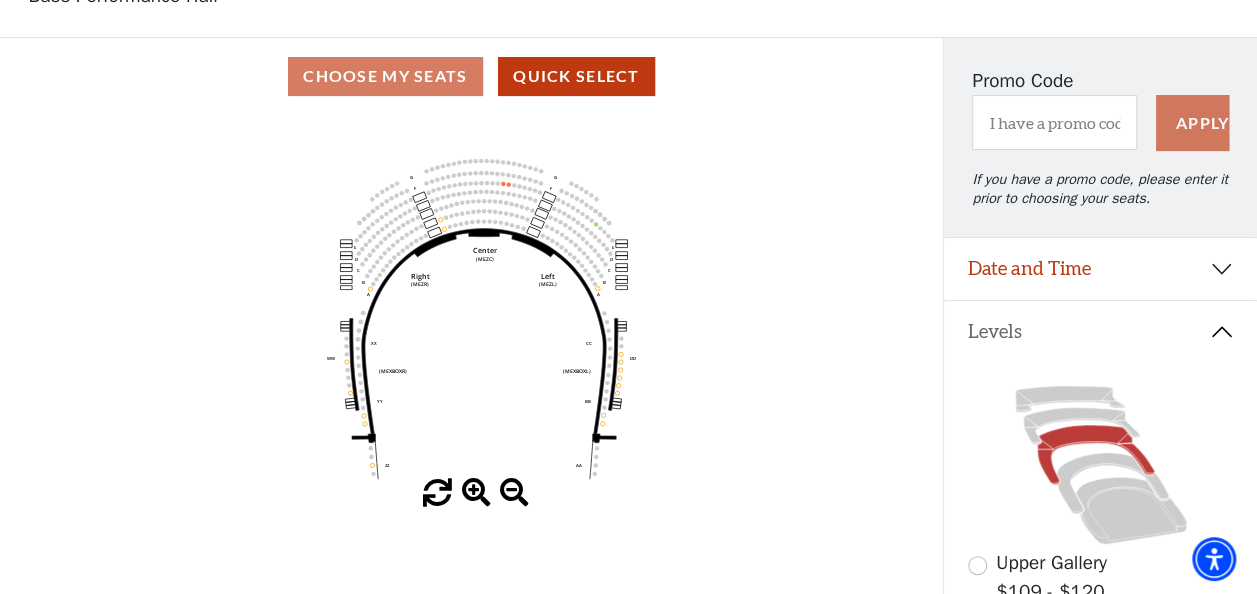 click at bounding box center [514, 493] 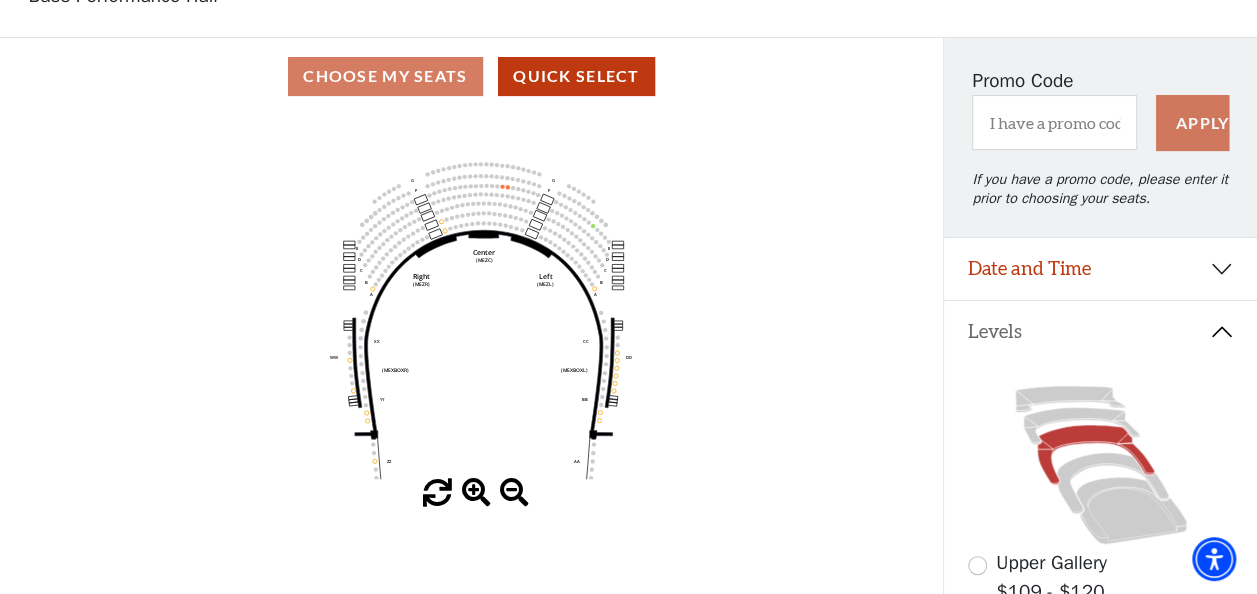 click at bounding box center [514, 493] 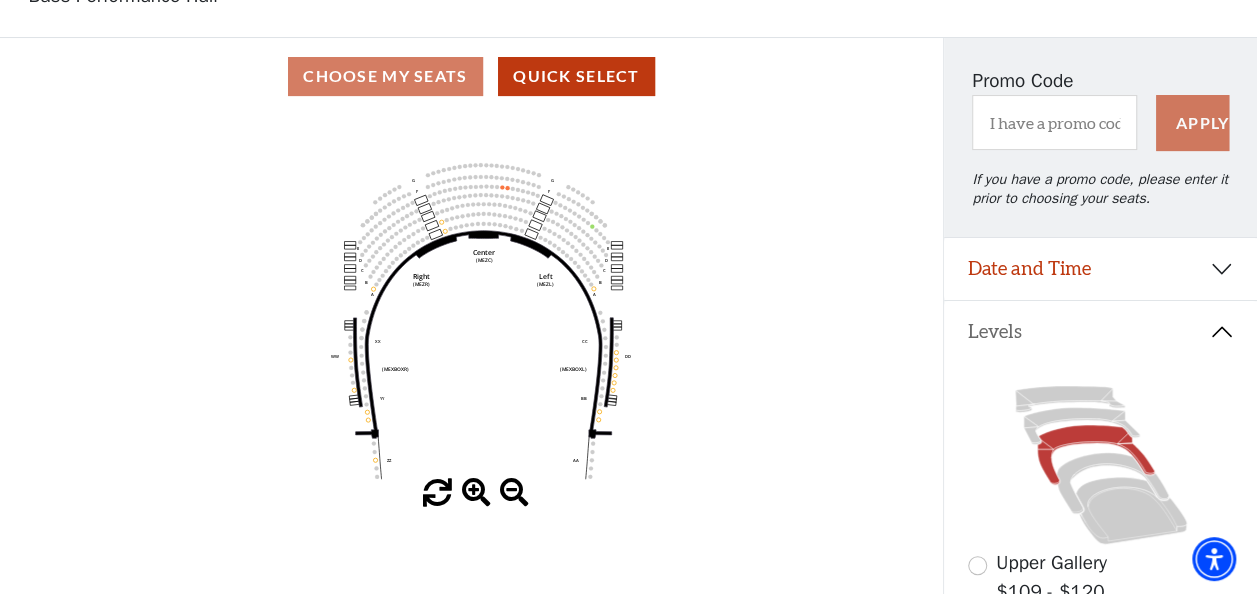 click at bounding box center (476, 493) 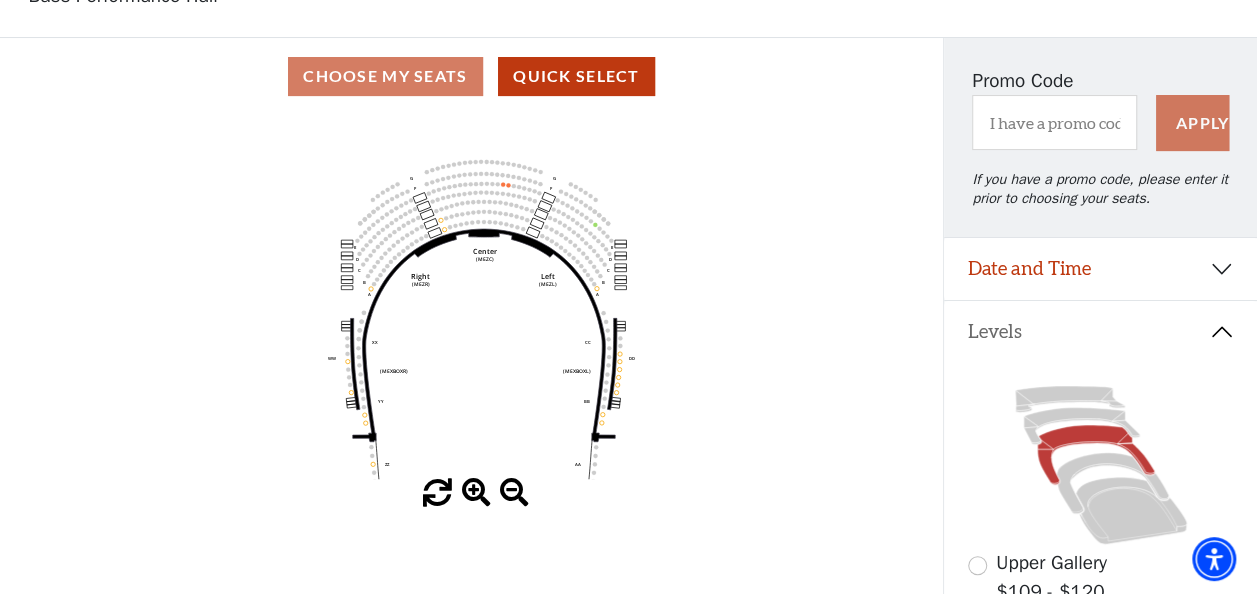 click at bounding box center [476, 493] 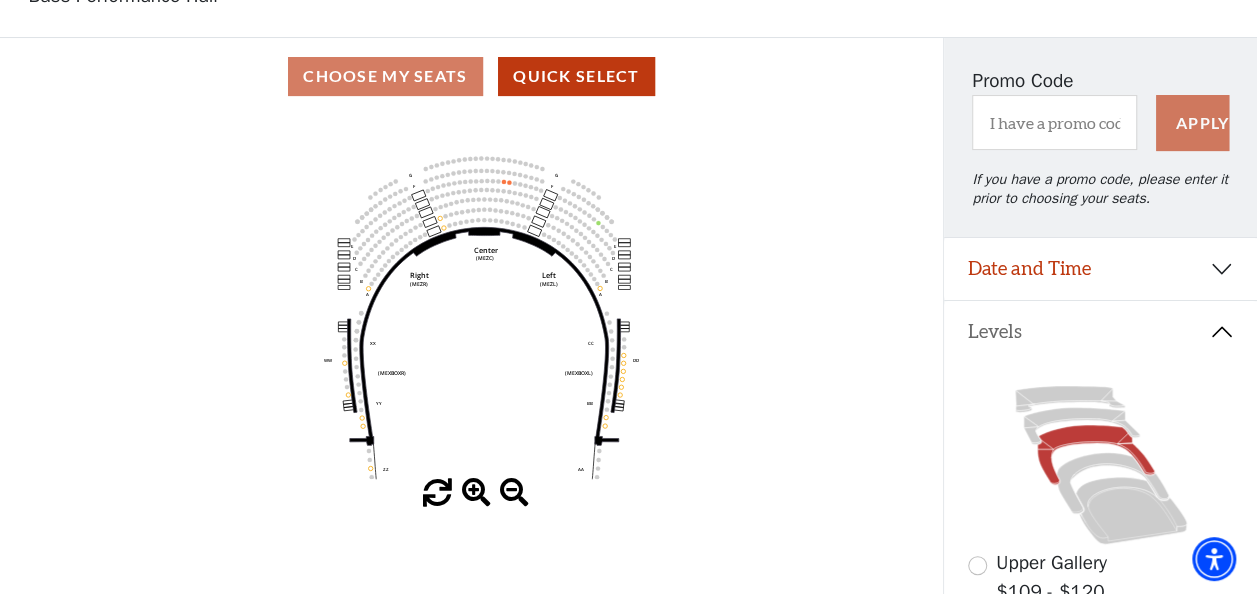 click at bounding box center (476, 493) 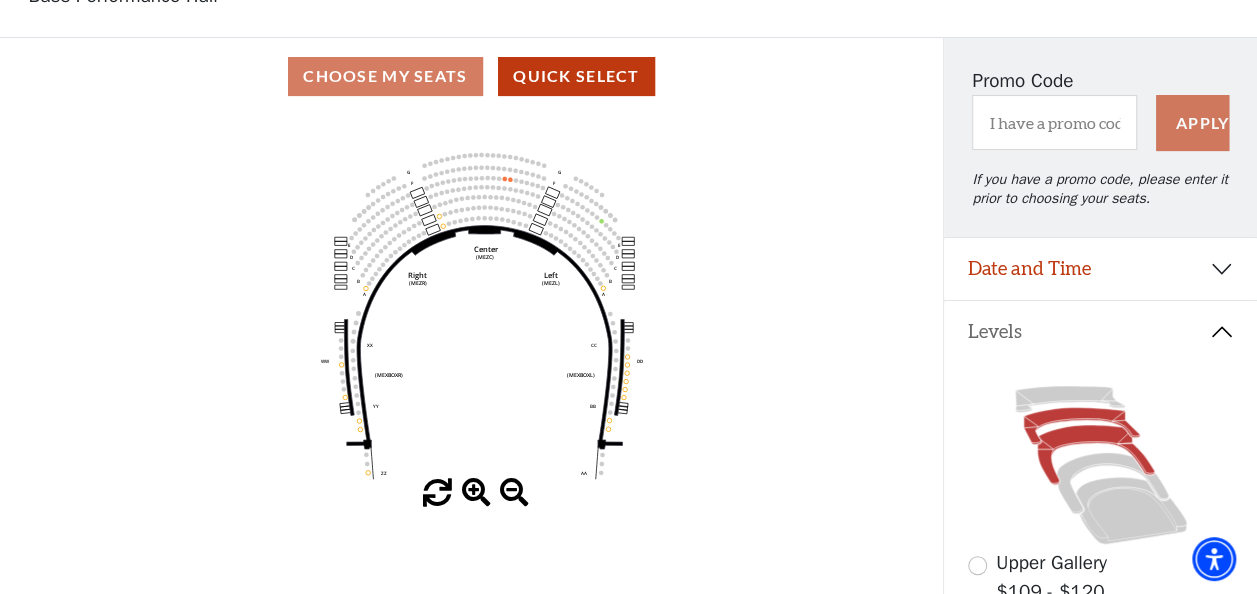 click 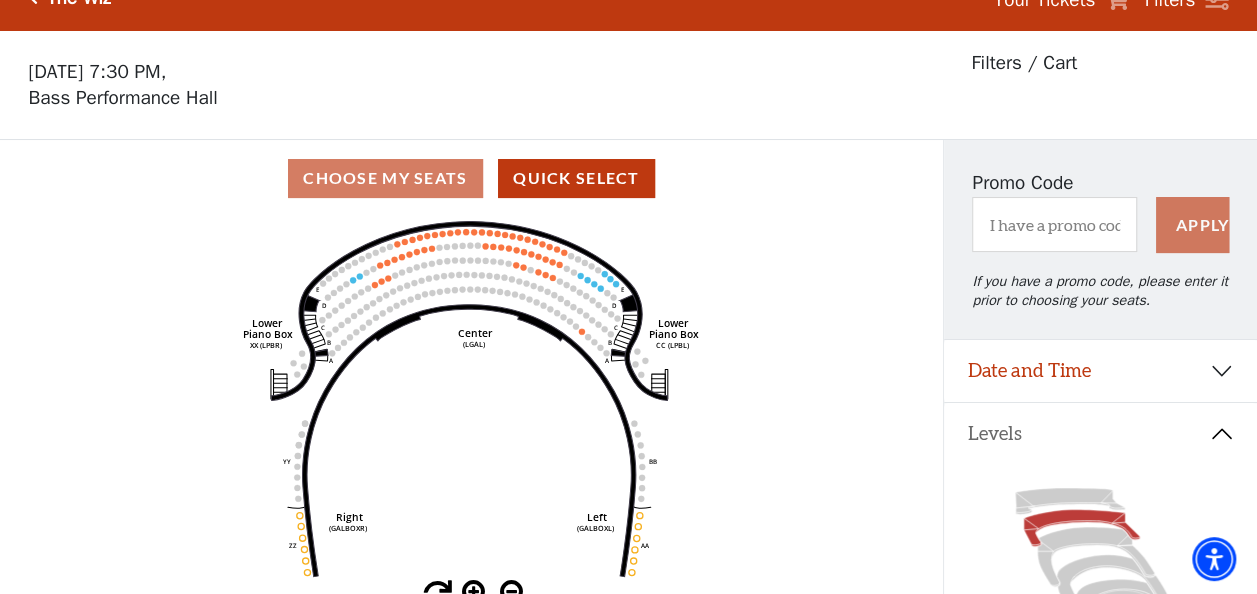 scroll, scrollTop: 92, scrollLeft: 0, axis: vertical 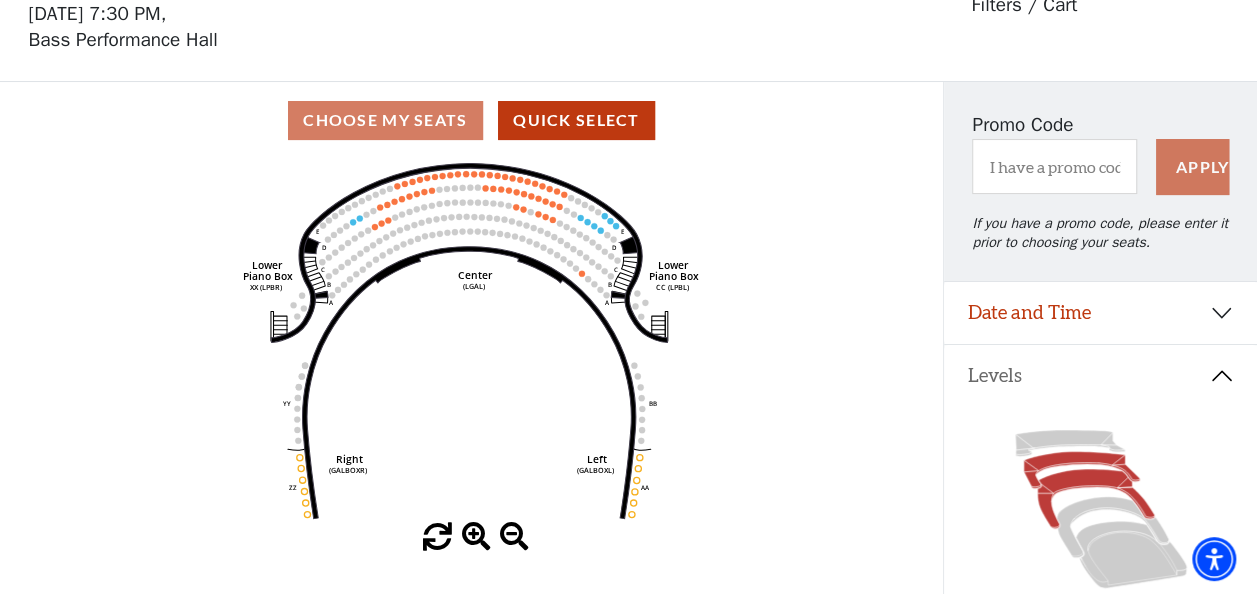 click 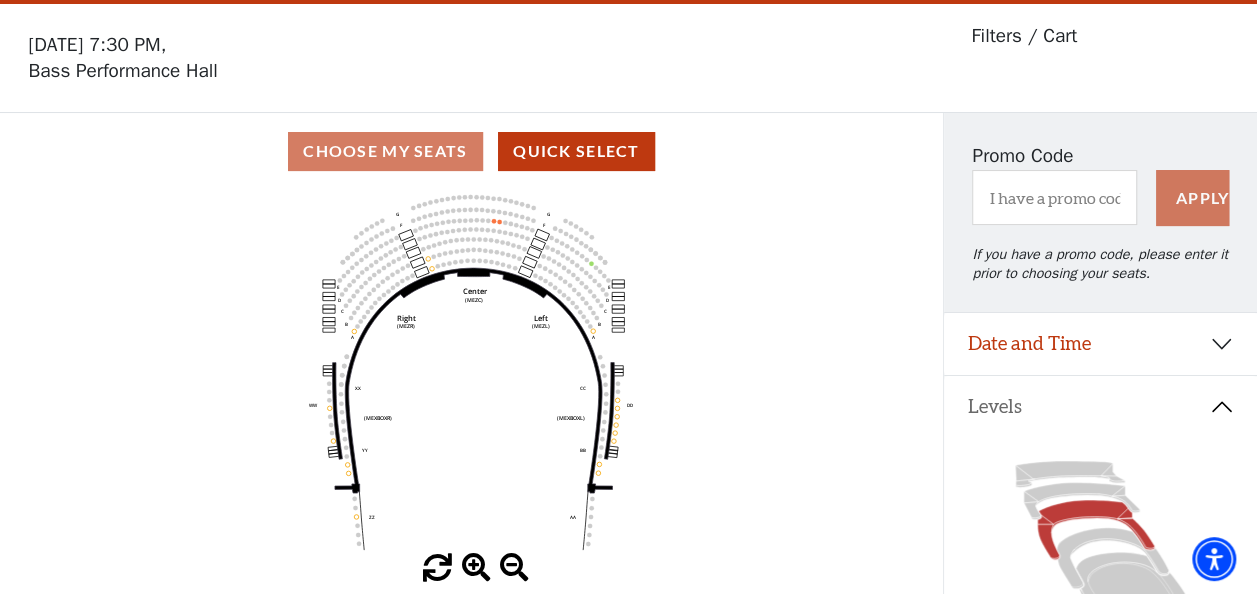 scroll, scrollTop: 92, scrollLeft: 0, axis: vertical 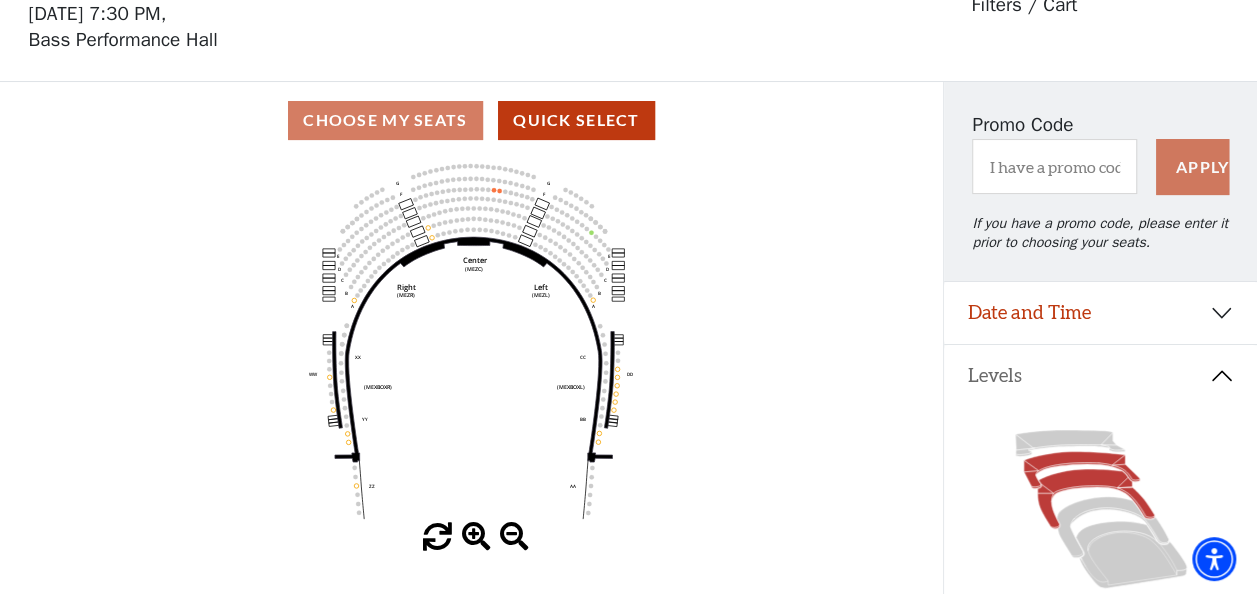 click 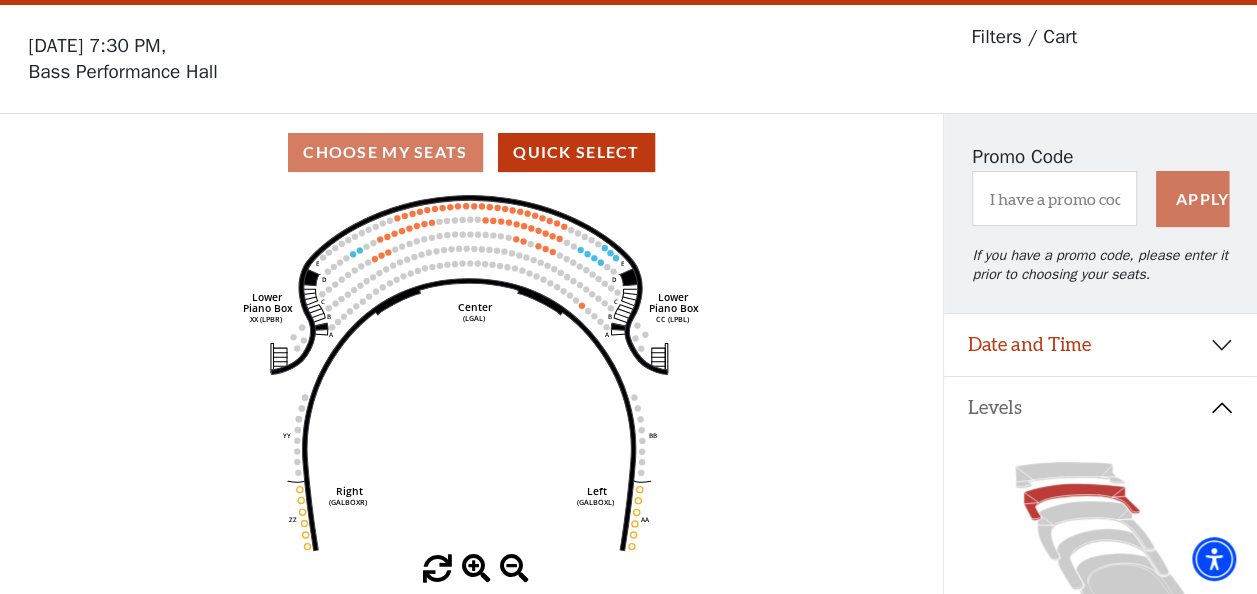 scroll, scrollTop: 92, scrollLeft: 0, axis: vertical 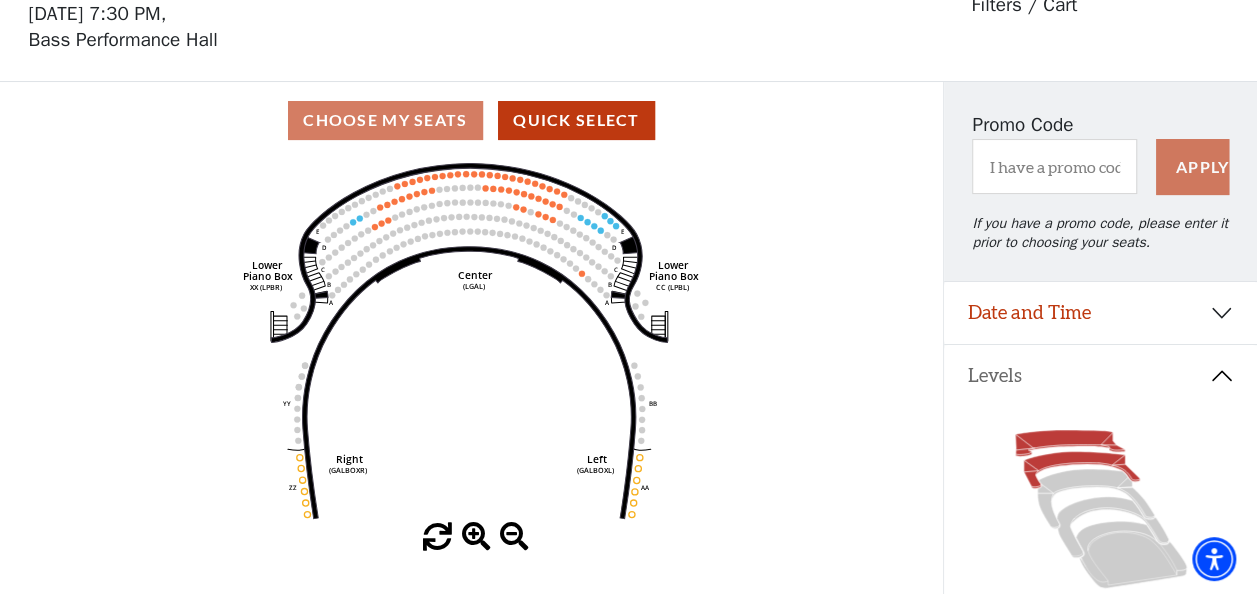 click 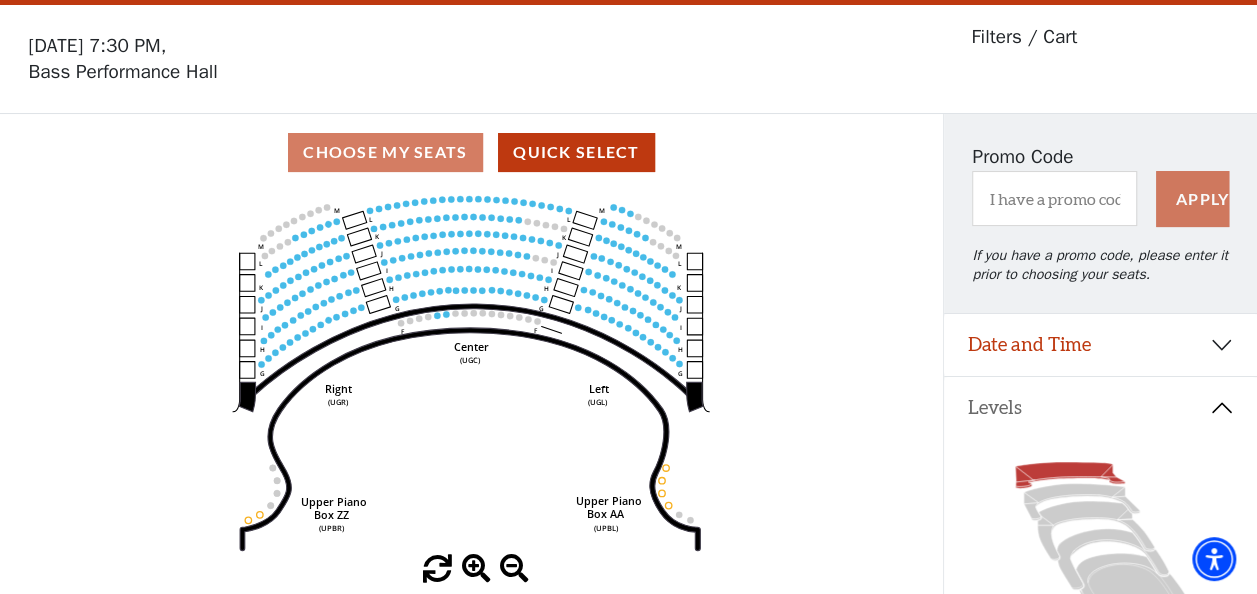 scroll, scrollTop: 92, scrollLeft: 0, axis: vertical 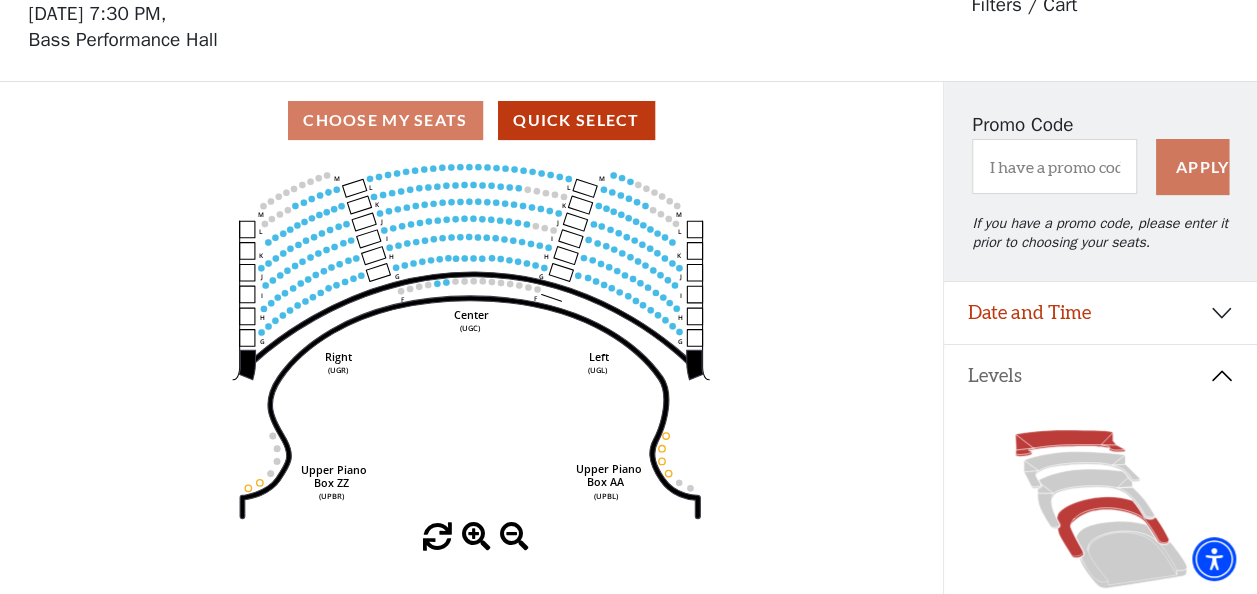 click 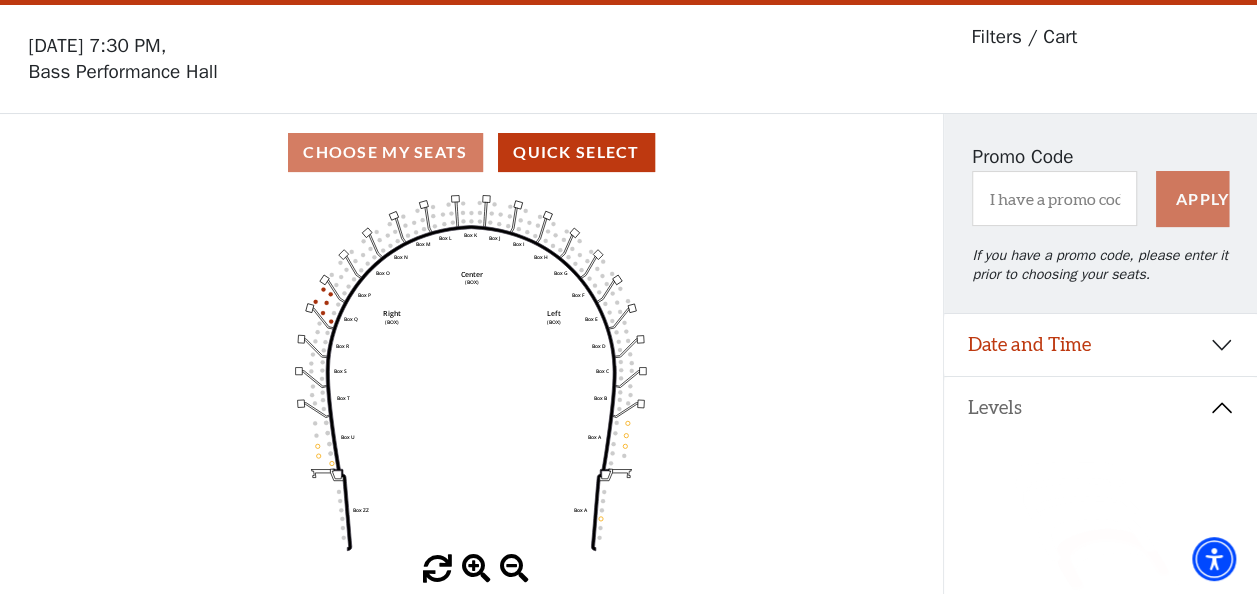 scroll, scrollTop: 92, scrollLeft: 0, axis: vertical 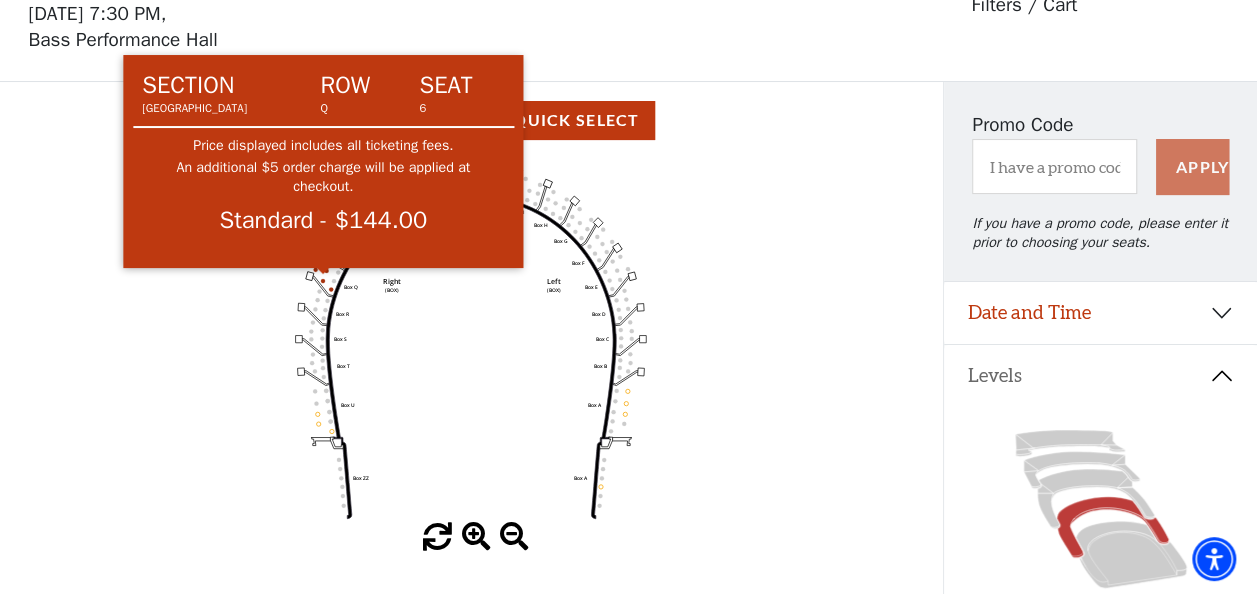 click 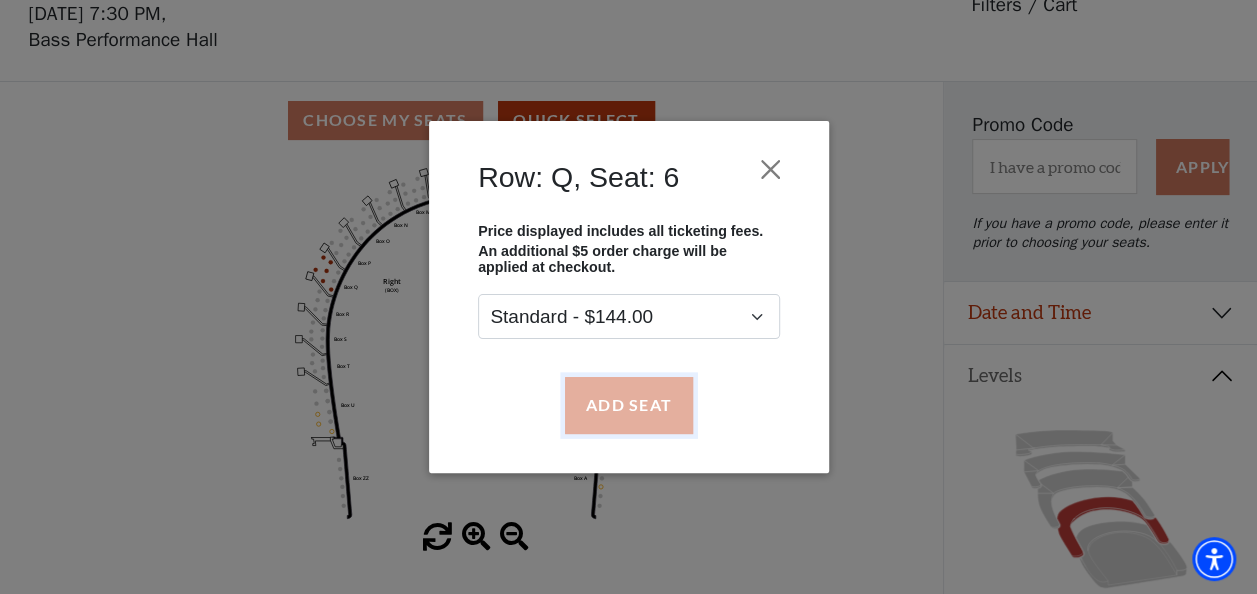 click on "Add Seat" at bounding box center (628, 405) 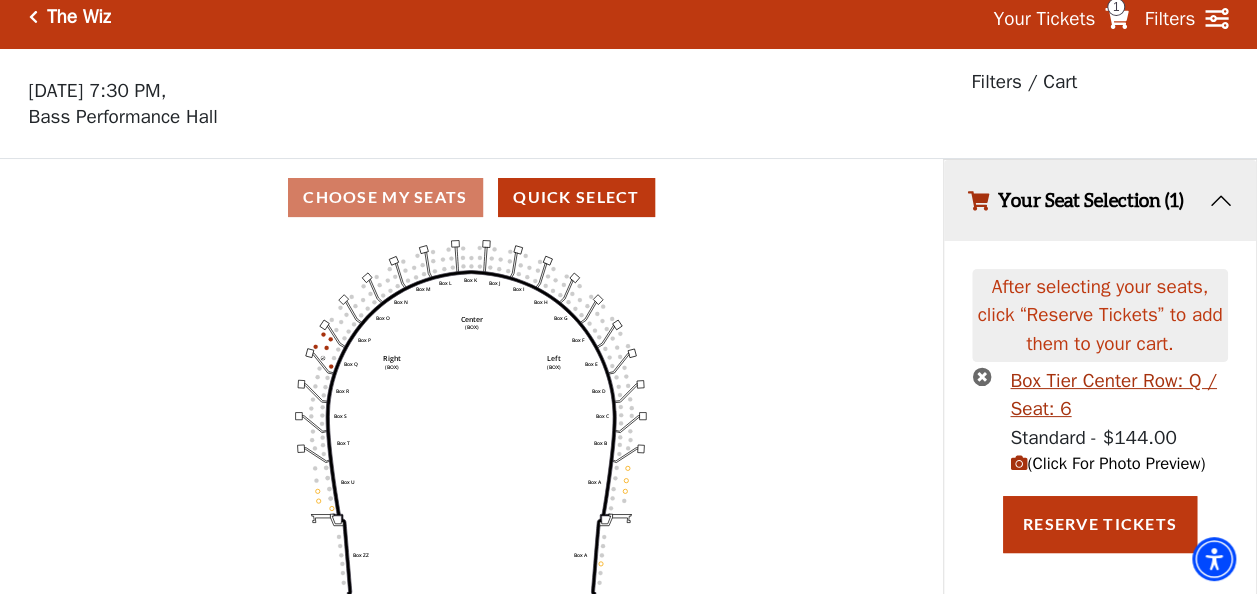 scroll, scrollTop: 0, scrollLeft: 0, axis: both 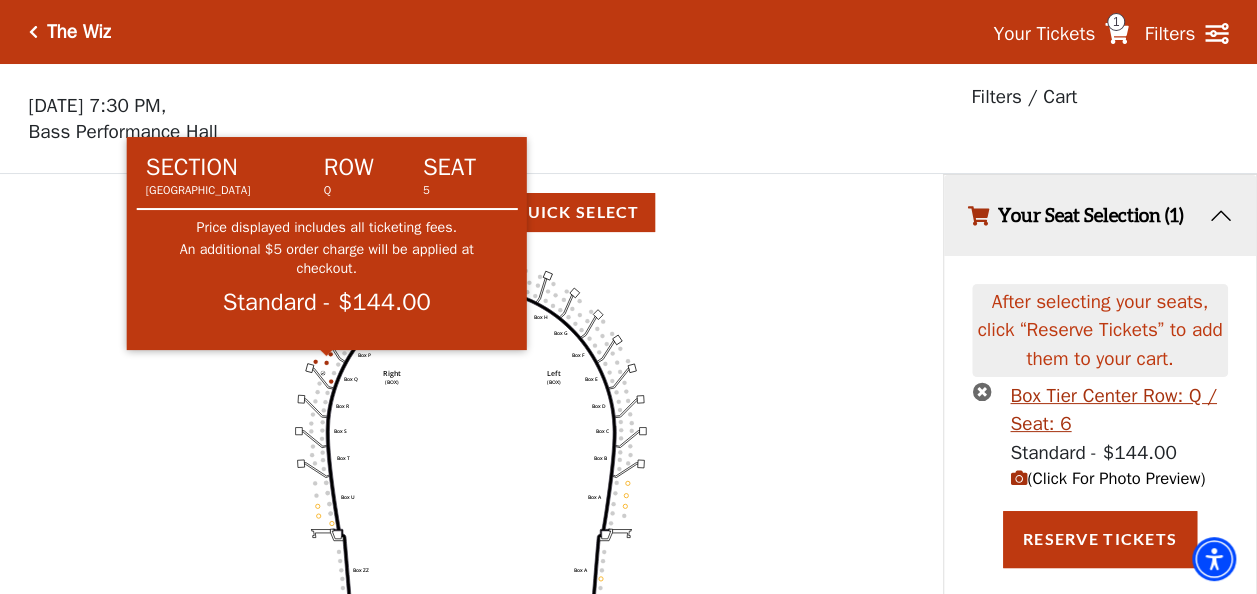 click 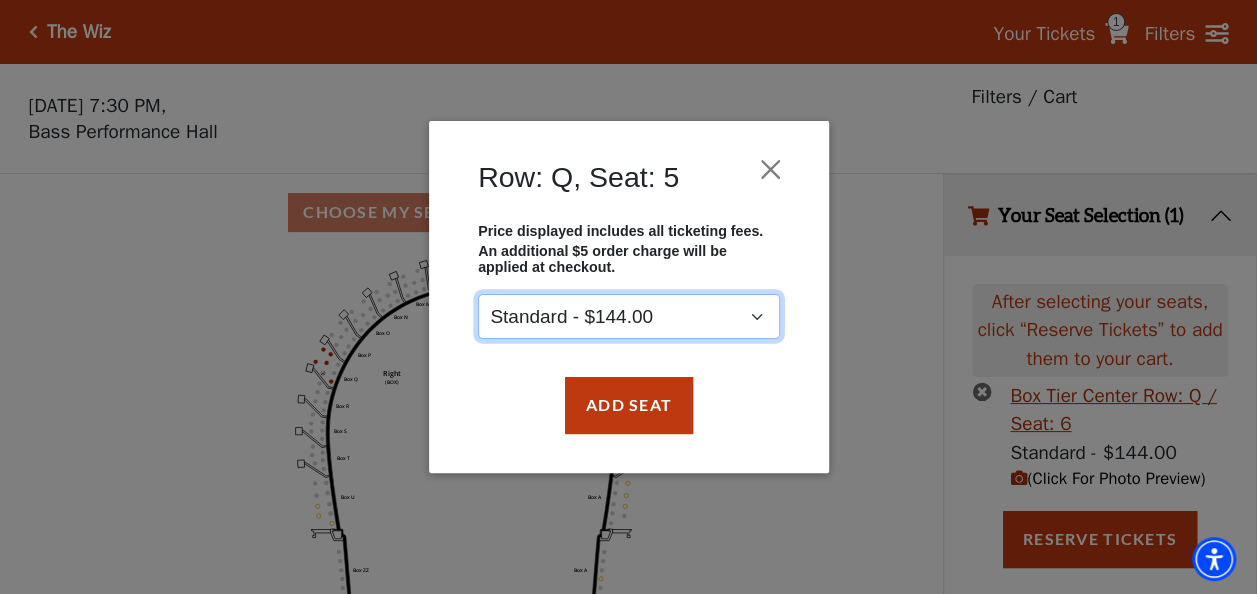 click on "Standard - $144.00" at bounding box center [629, 317] 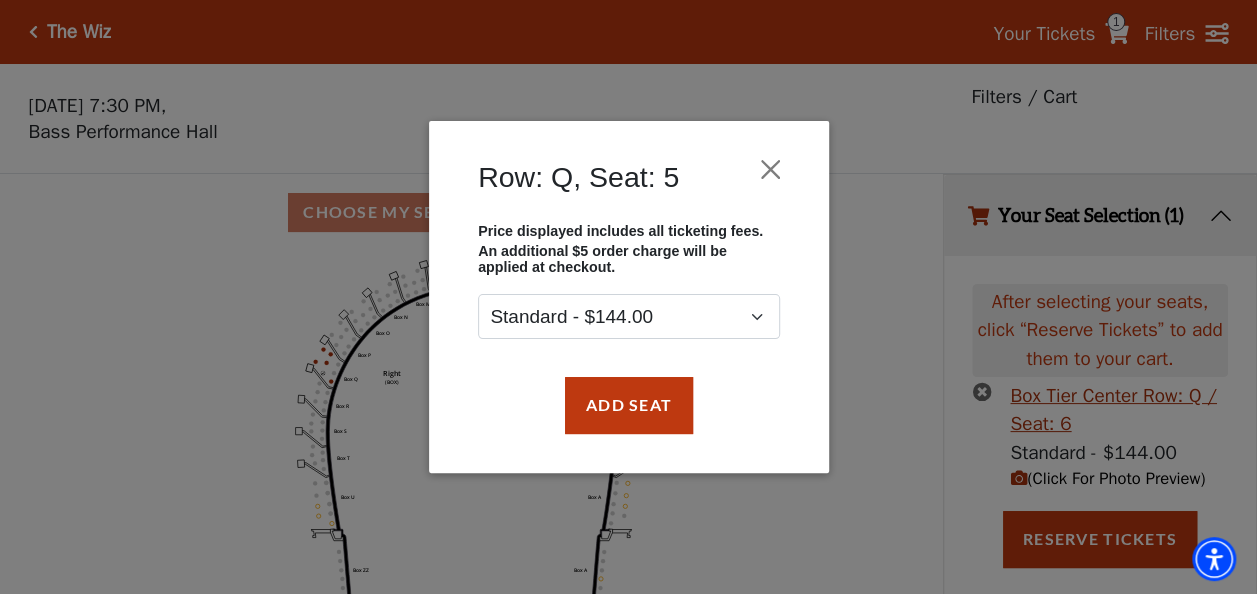 click on "Add Seat" at bounding box center (629, 405) 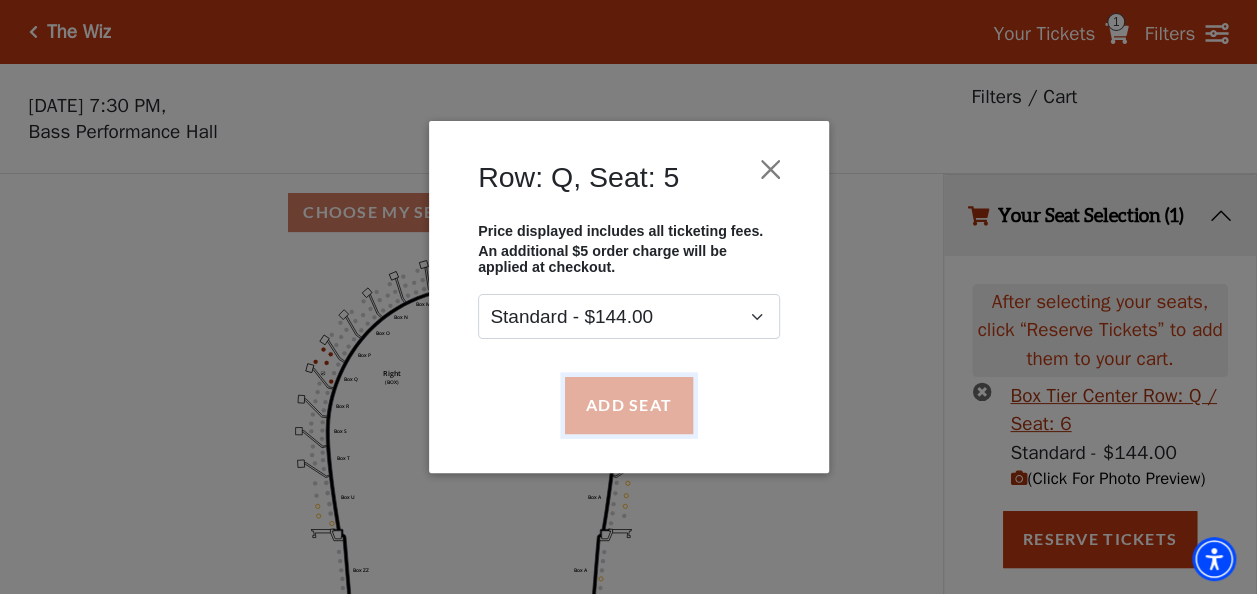 click on "Add Seat" at bounding box center [628, 405] 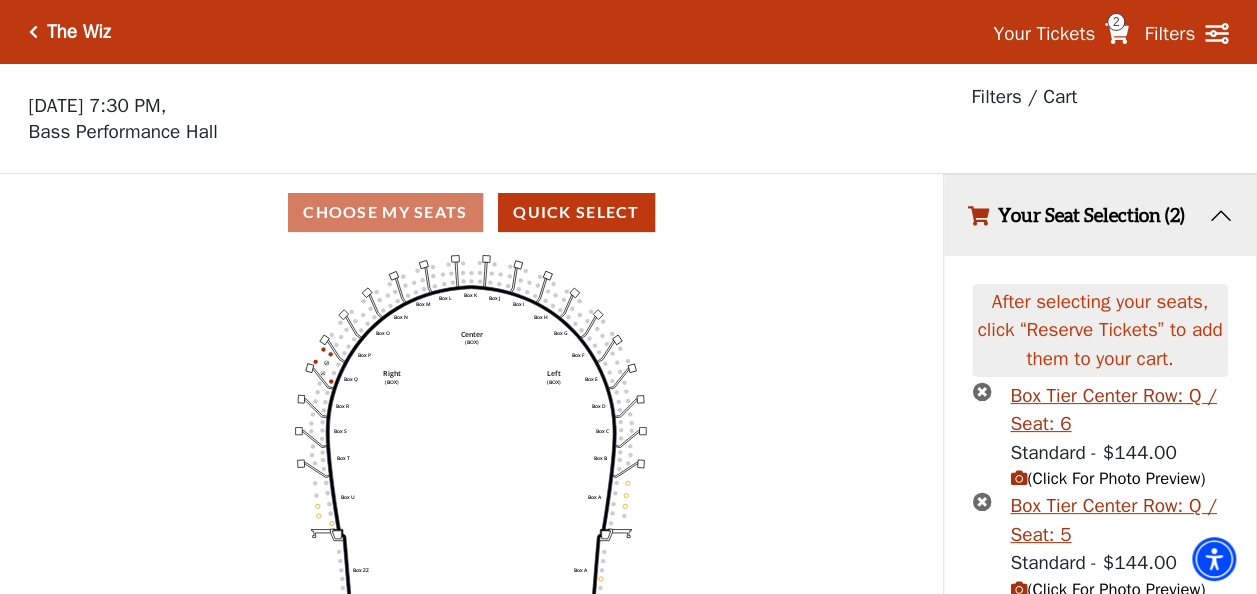 scroll, scrollTop: 80, scrollLeft: 0, axis: vertical 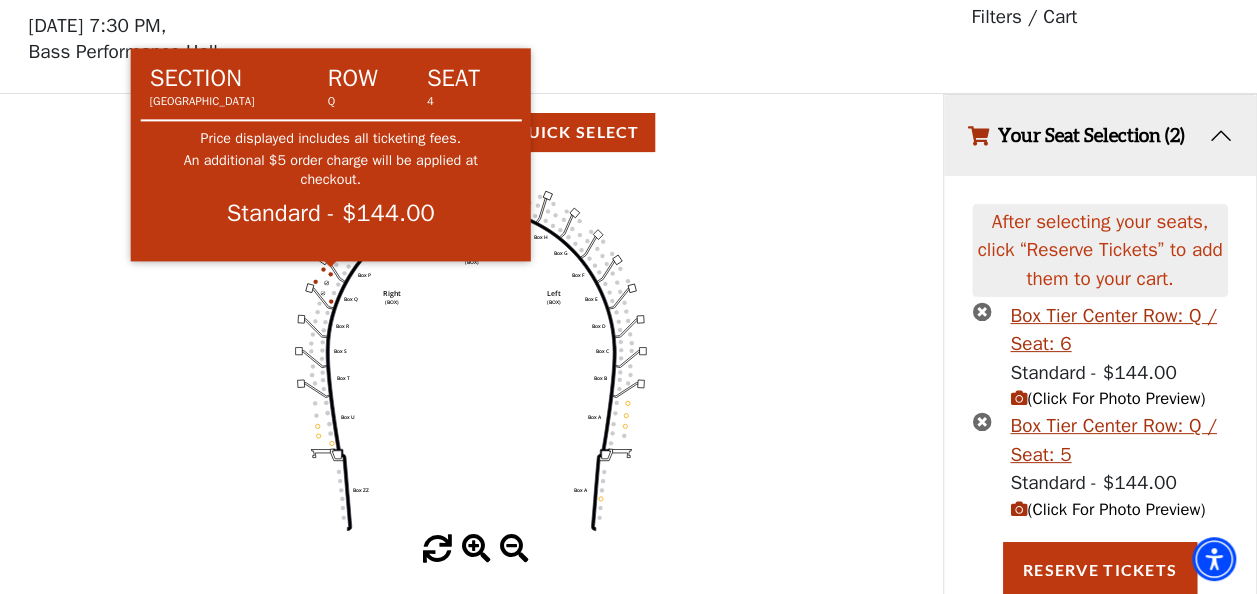 click 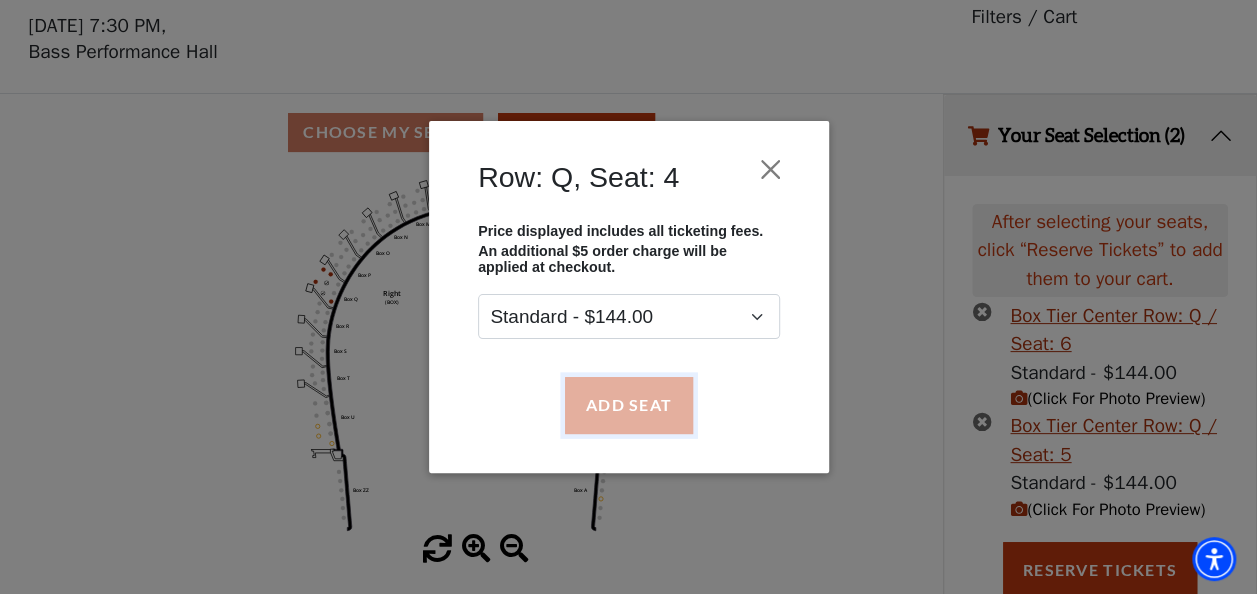 click on "Add Seat" at bounding box center (628, 405) 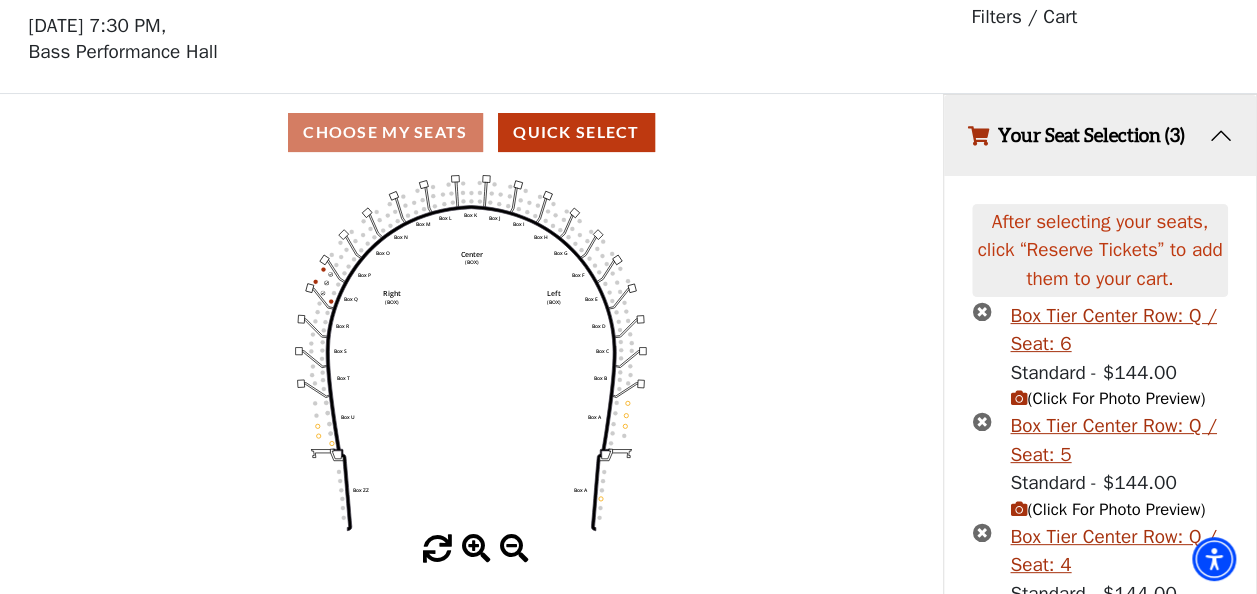 scroll, scrollTop: 191, scrollLeft: 0, axis: vertical 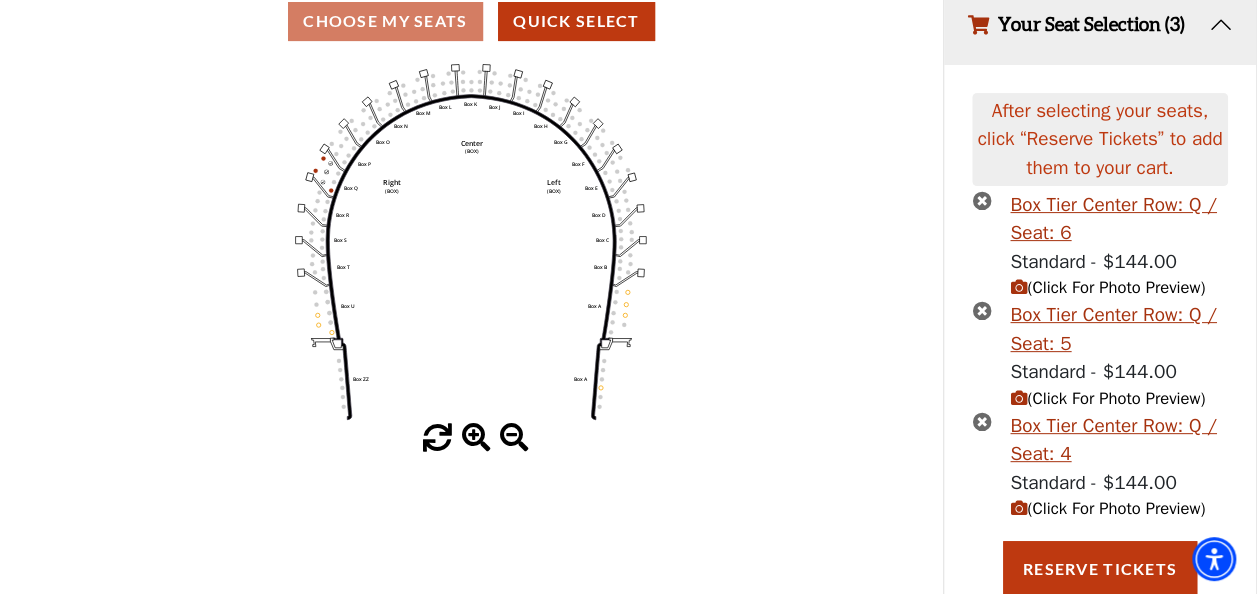 click on "(Click For Photo Preview)" at bounding box center [1107, 287] 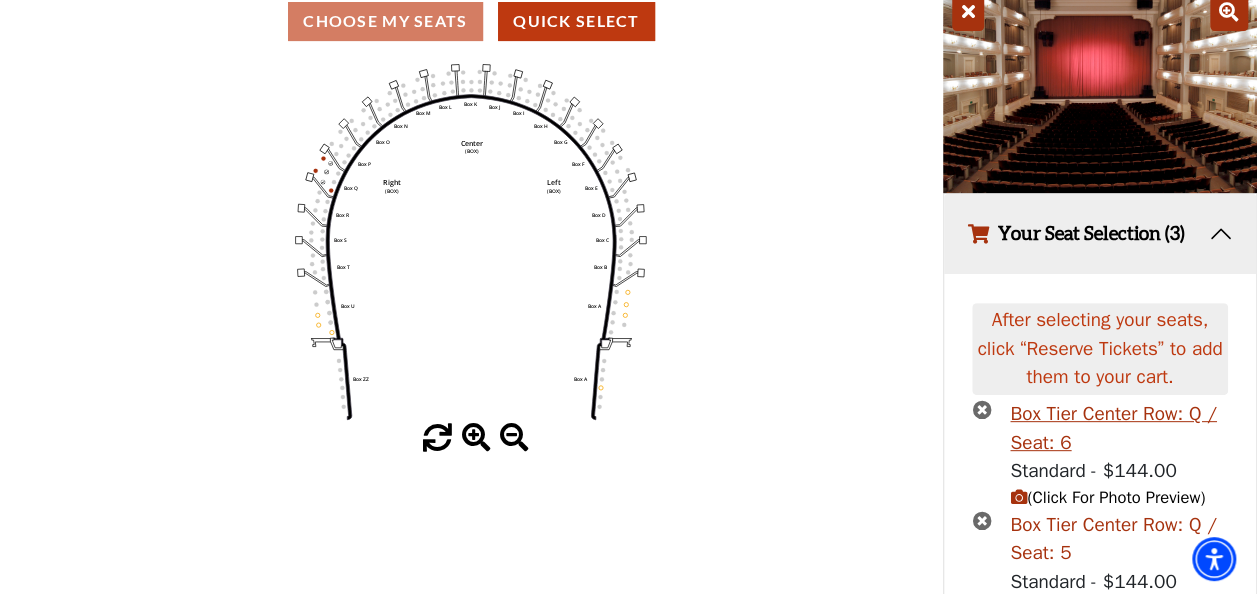 click on "Box Tier Center Row: Q / Seat: 5" at bounding box center [1118, 539] 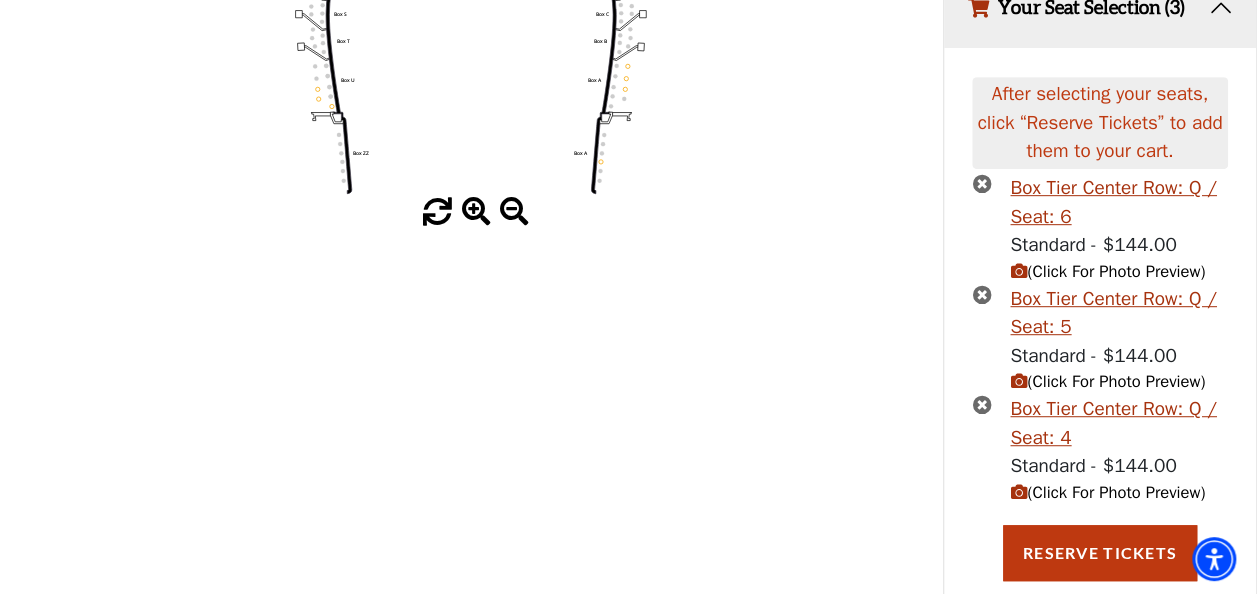 scroll, scrollTop: 448, scrollLeft: 0, axis: vertical 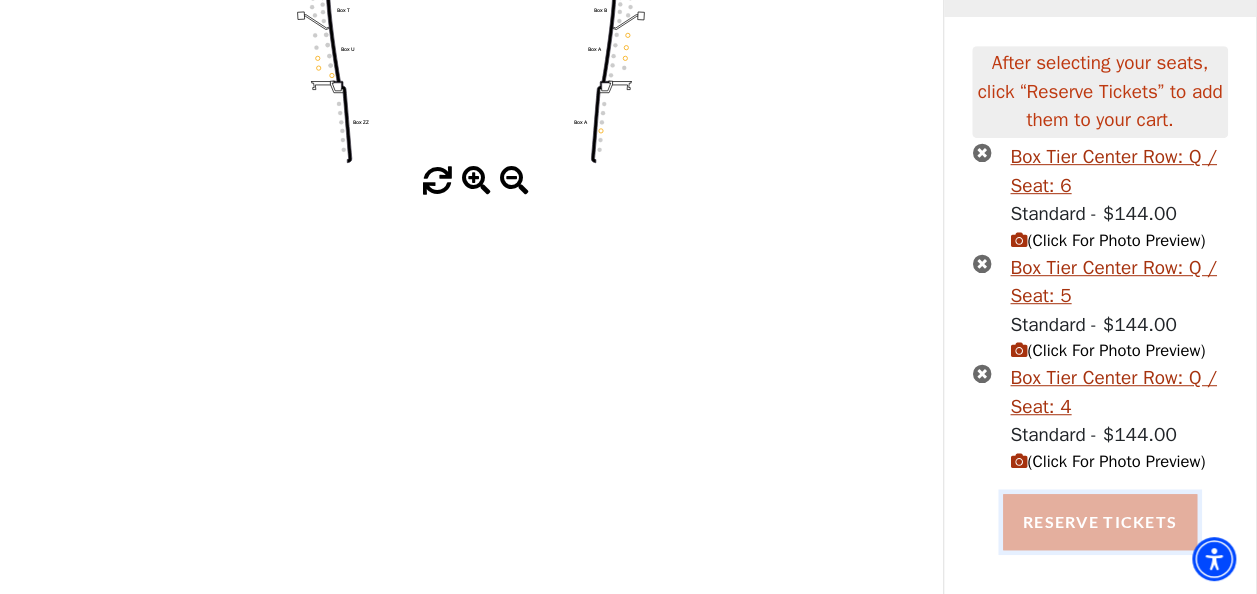 click on "Reserve Tickets" at bounding box center (1100, 522) 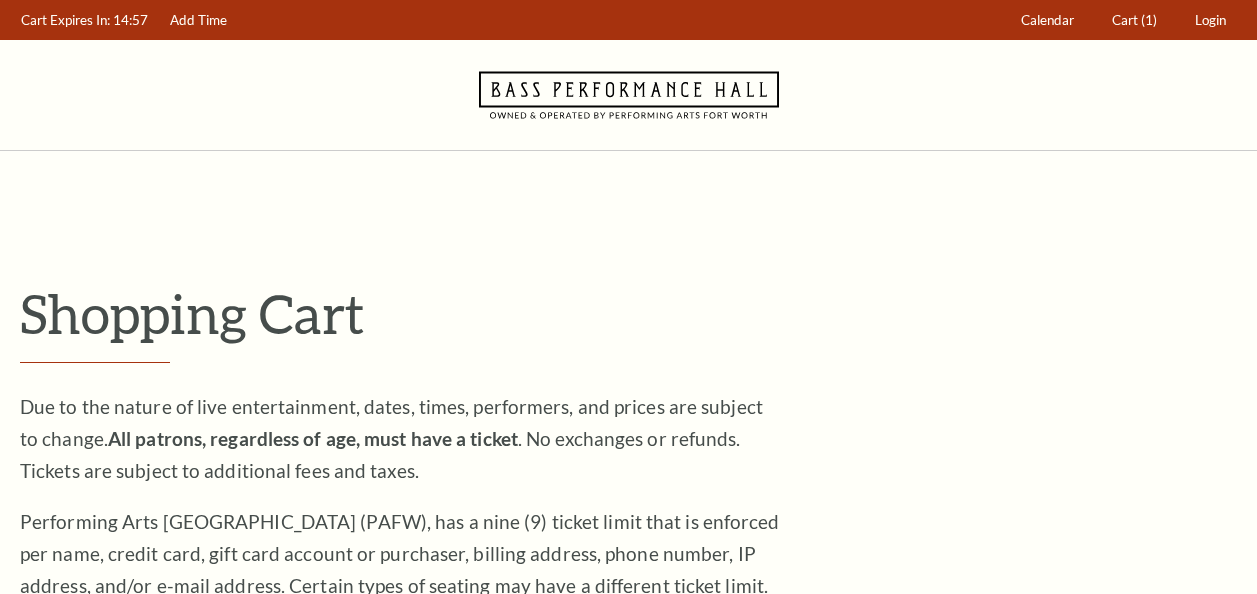 scroll, scrollTop: 0, scrollLeft: 0, axis: both 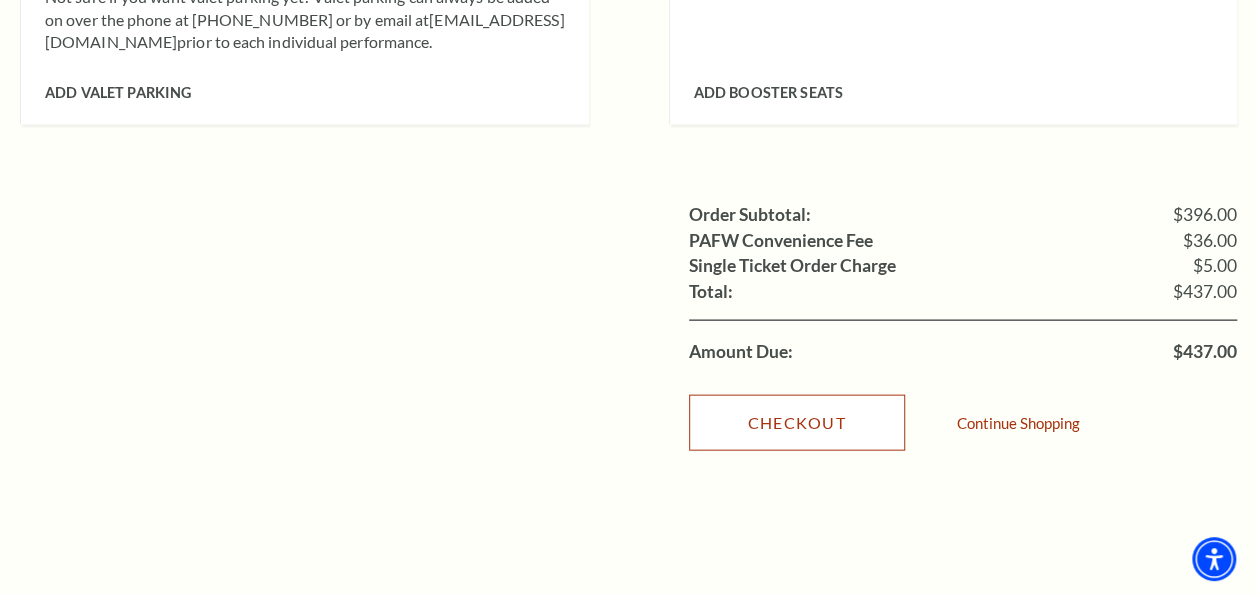 click on "Checkout" at bounding box center (797, 423) 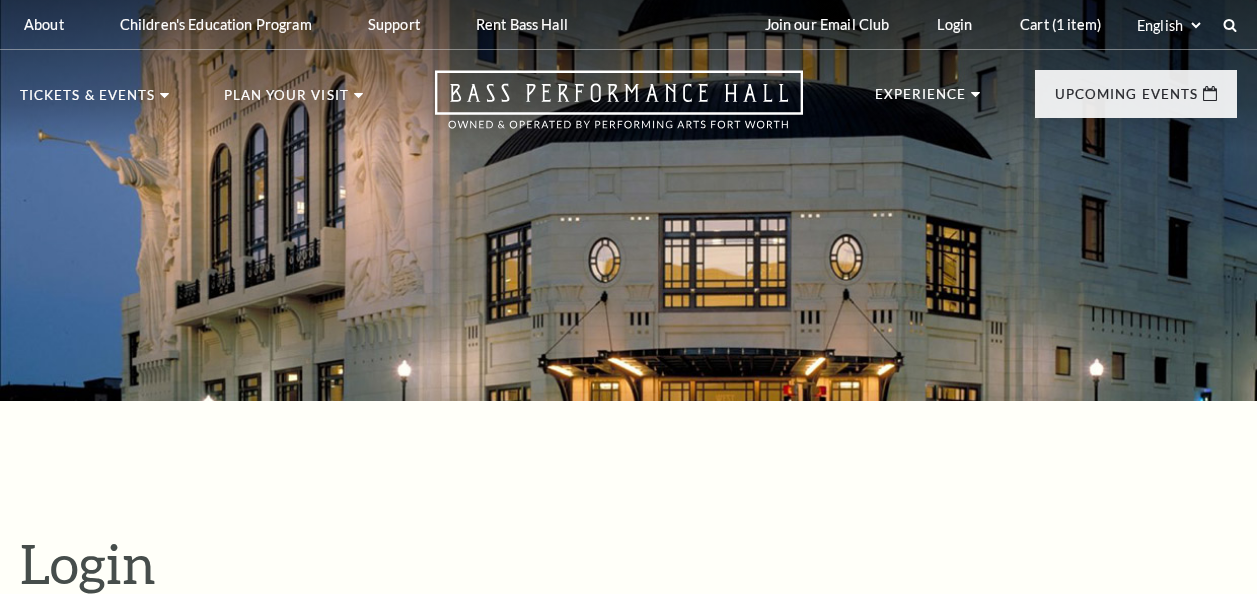 scroll, scrollTop: 474, scrollLeft: 0, axis: vertical 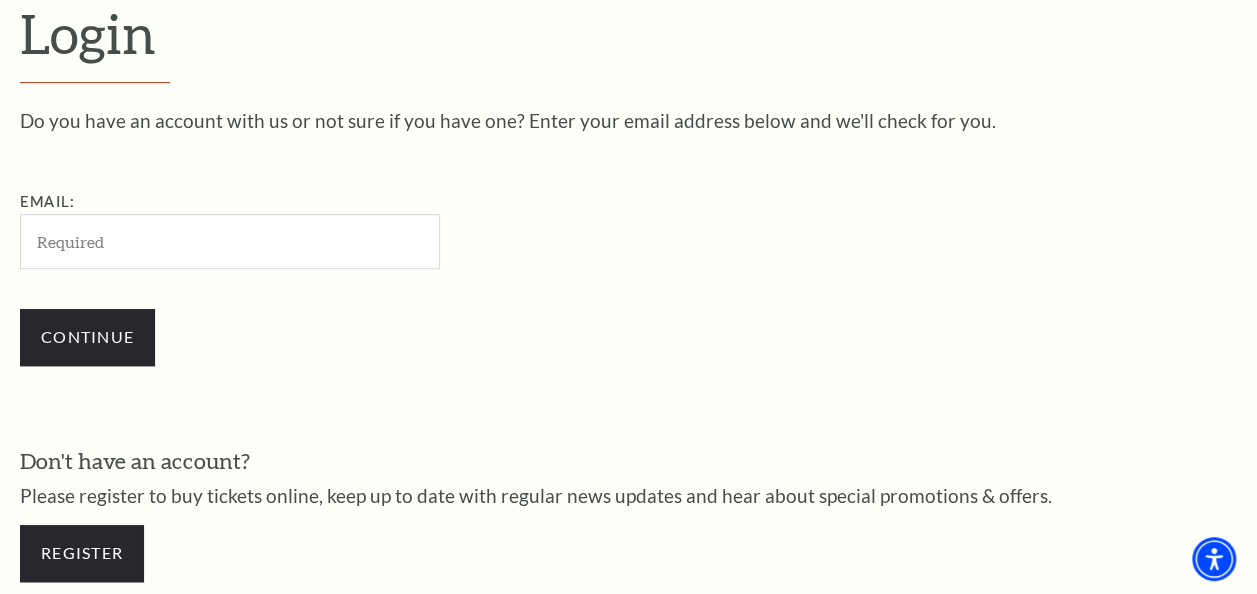 click on "Email:" at bounding box center (230, 241) 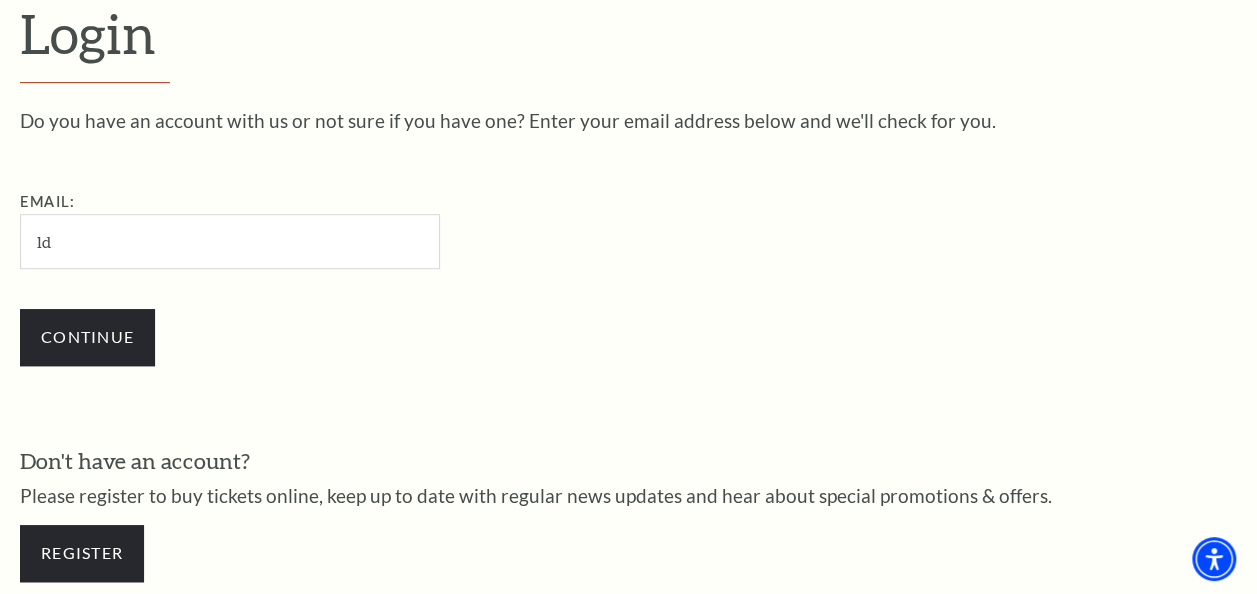type on "l" 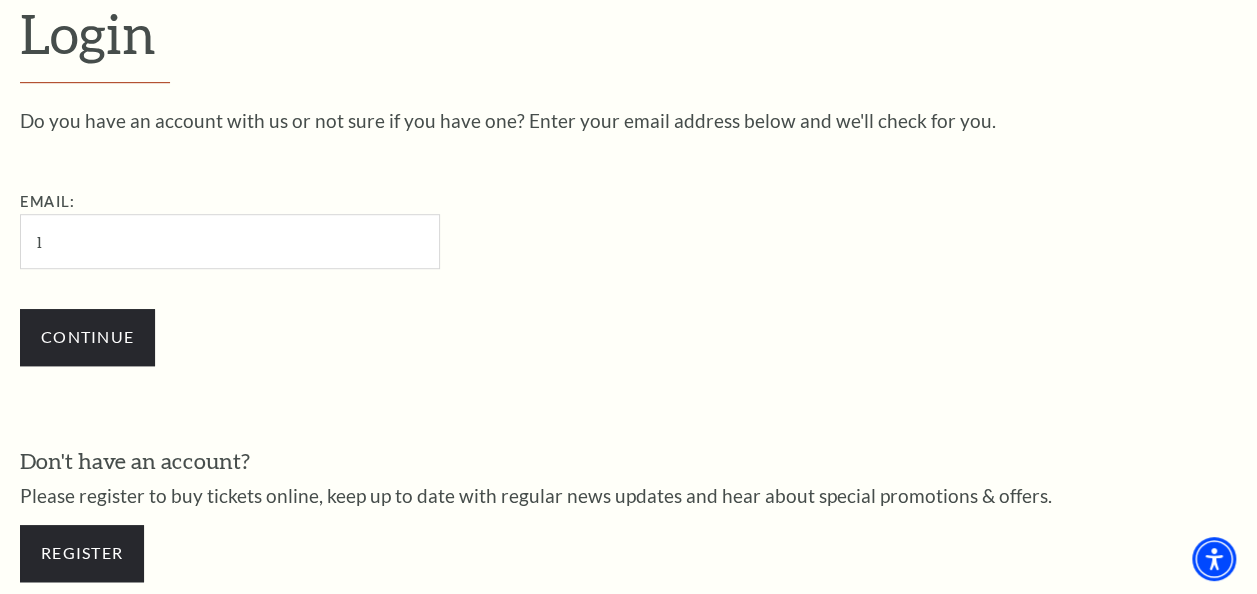 type 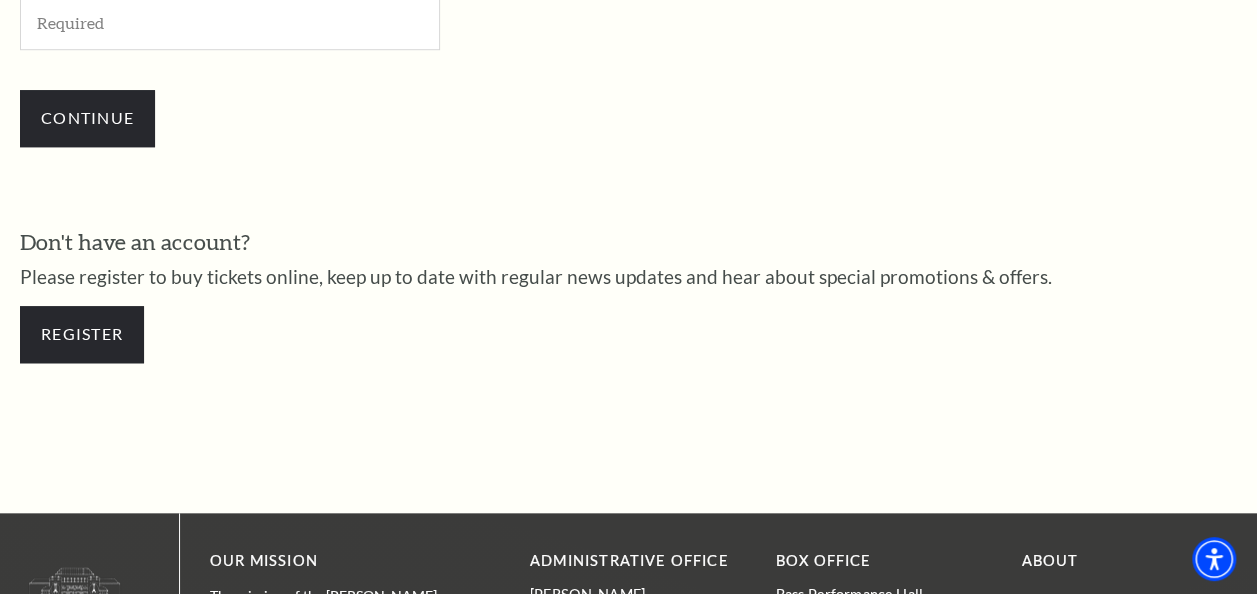 scroll, scrollTop: 730, scrollLeft: 0, axis: vertical 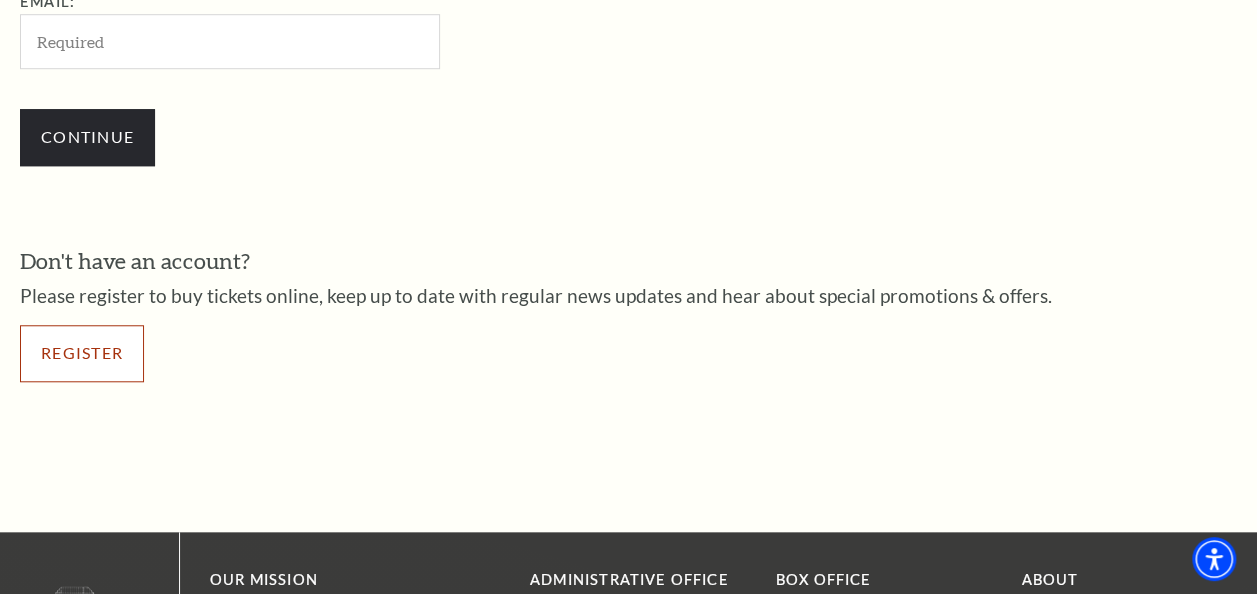 click on "Register" at bounding box center [82, 353] 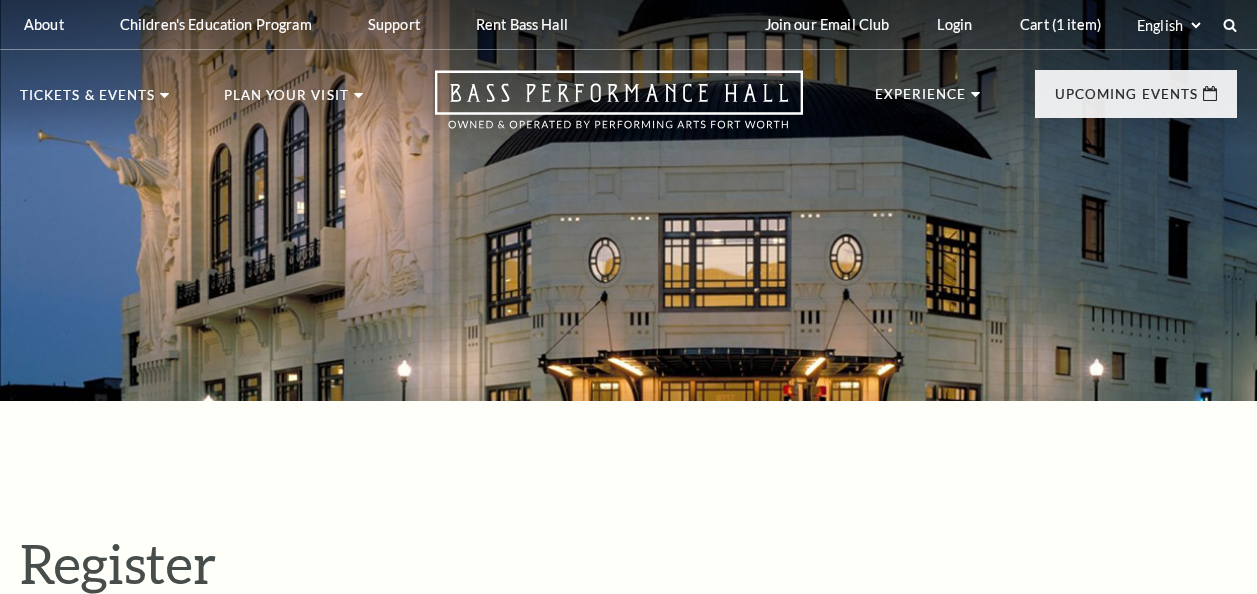 select on "1" 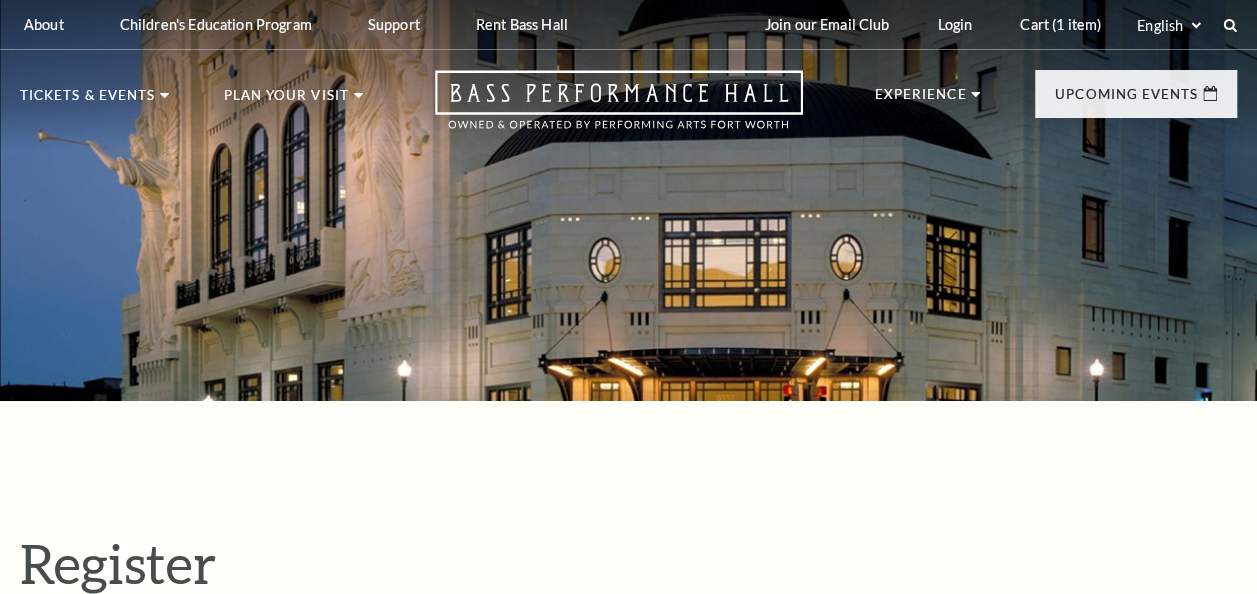scroll, scrollTop: 0, scrollLeft: 0, axis: both 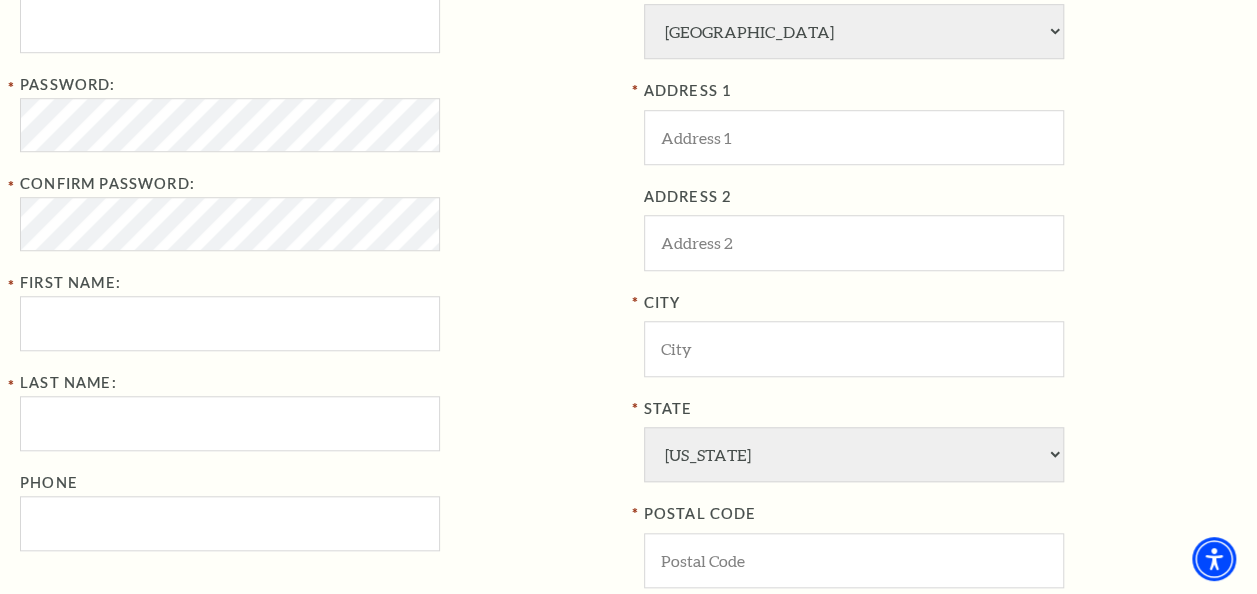 drag, startPoint x: 1256, startPoint y: 262, endPoint x: 1254, endPoint y: 223, distance: 39.051247 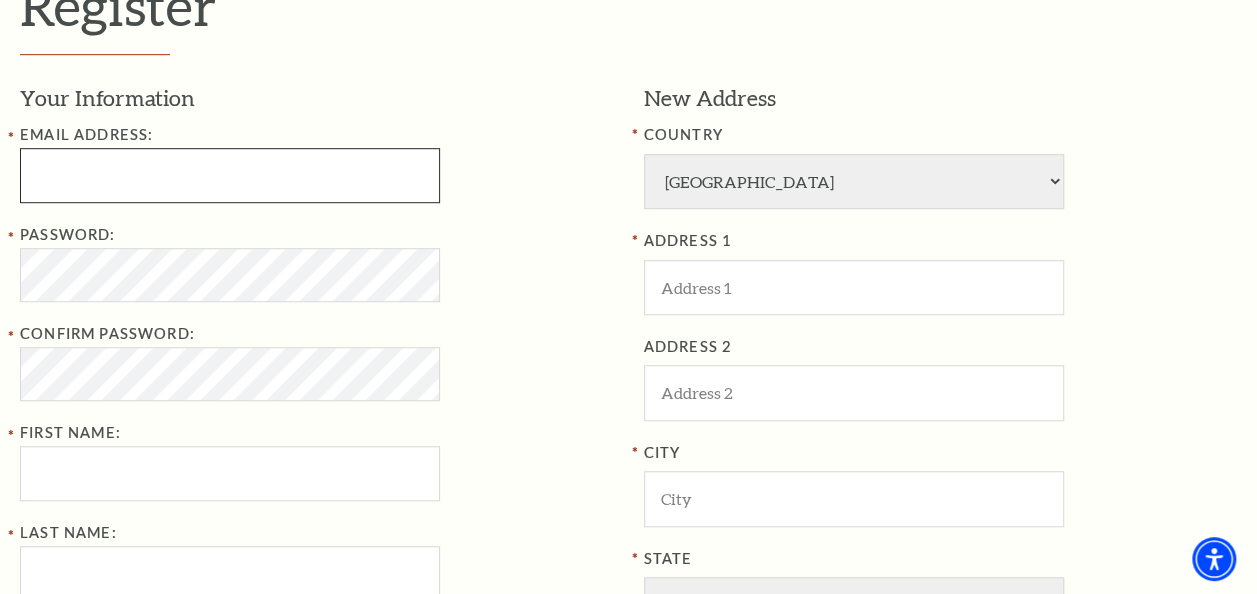 click at bounding box center (230, 175) 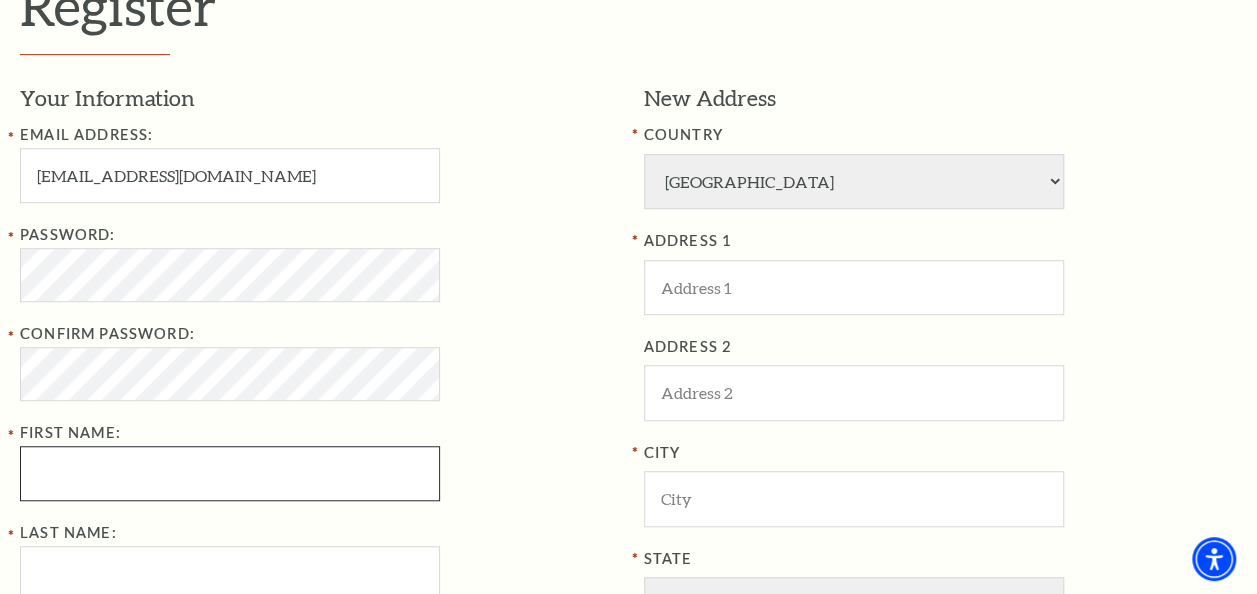 type on "[PERSON_NAME]" 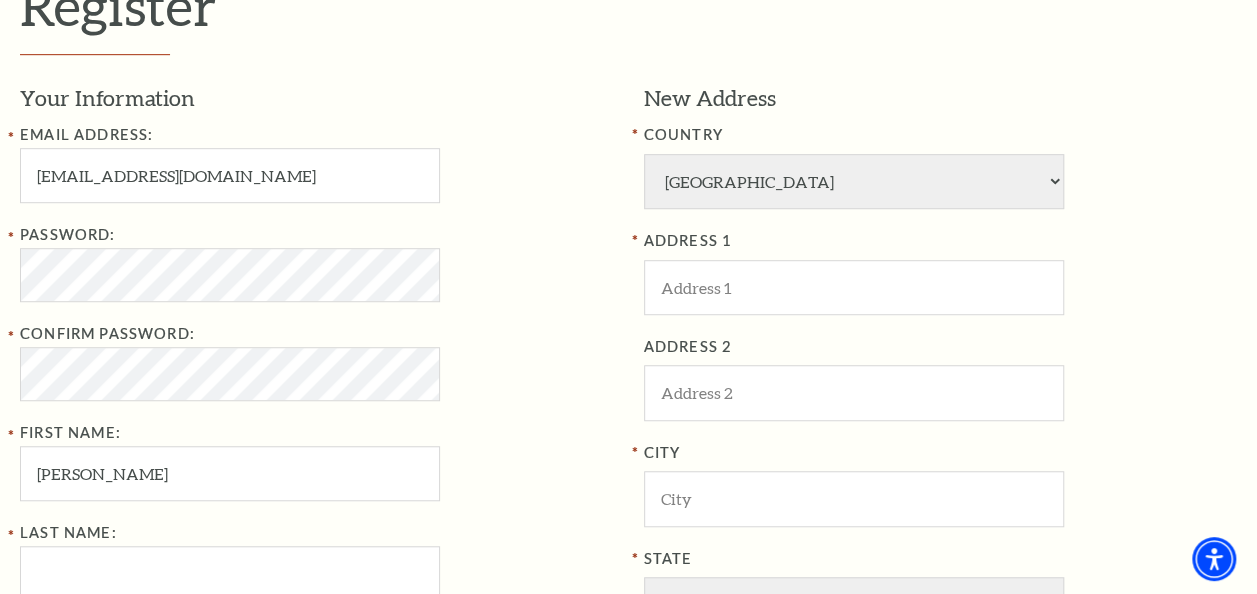 type on "[PERSON_NAME]" 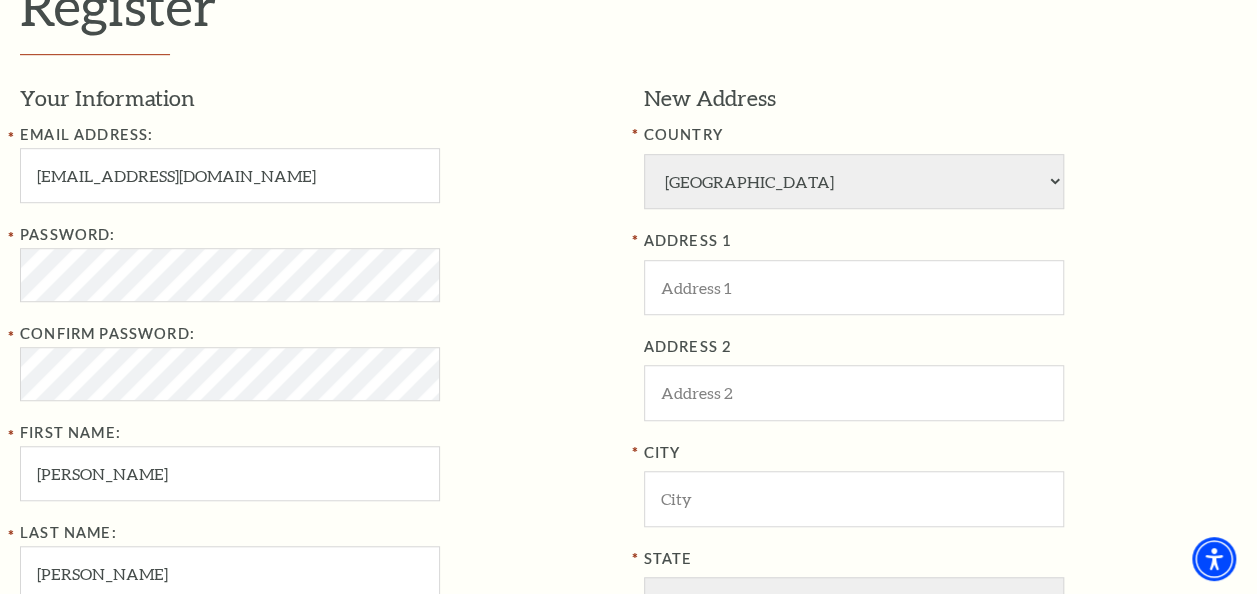 type on "9106249386" 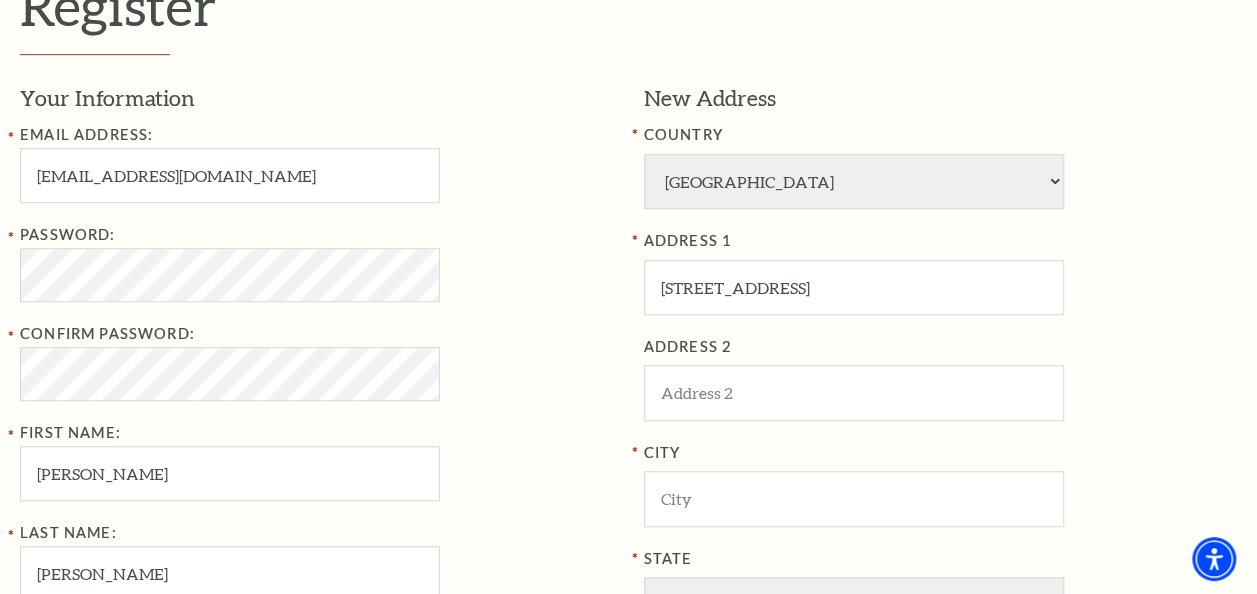 type on "Carrollton" 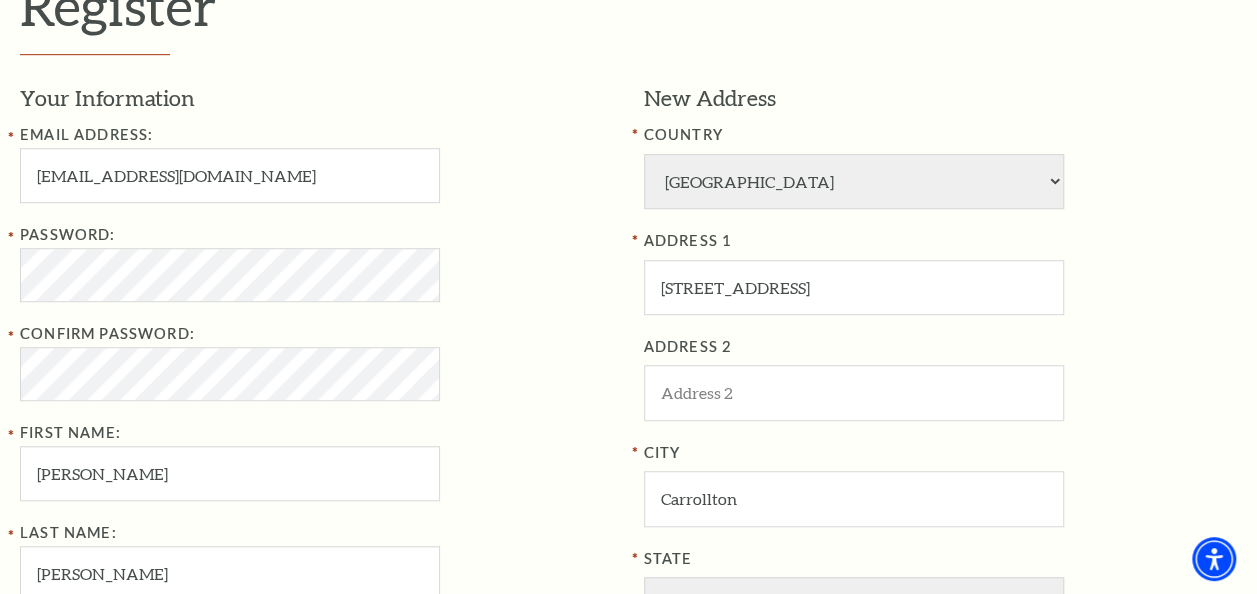 type on "75007" 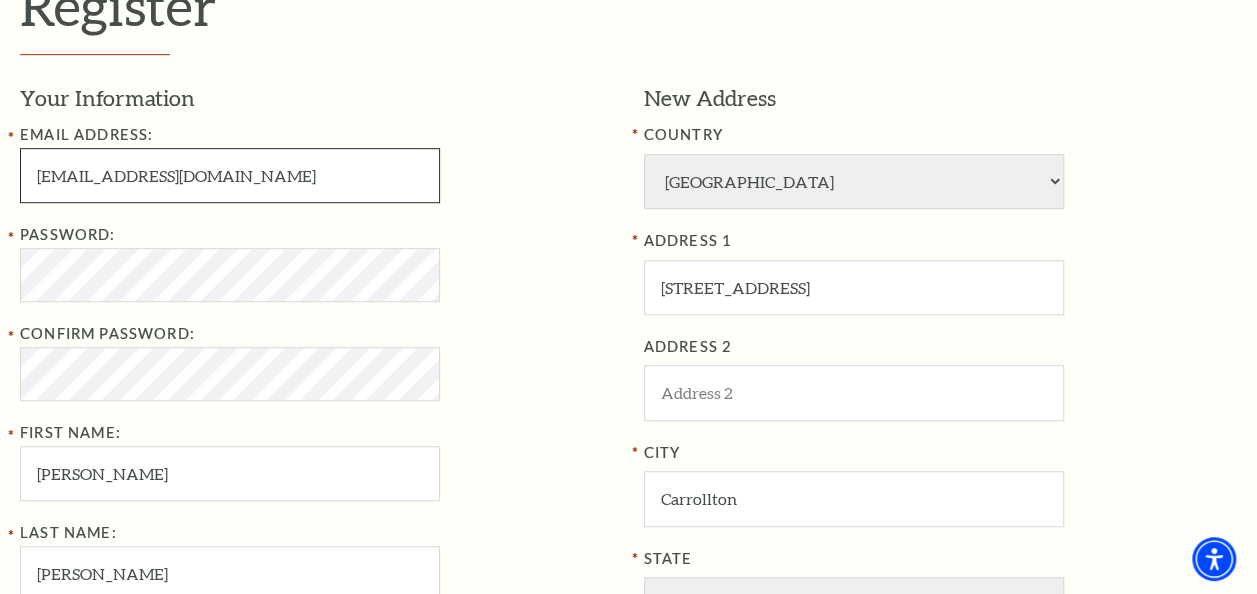 type on "910-624-9386" 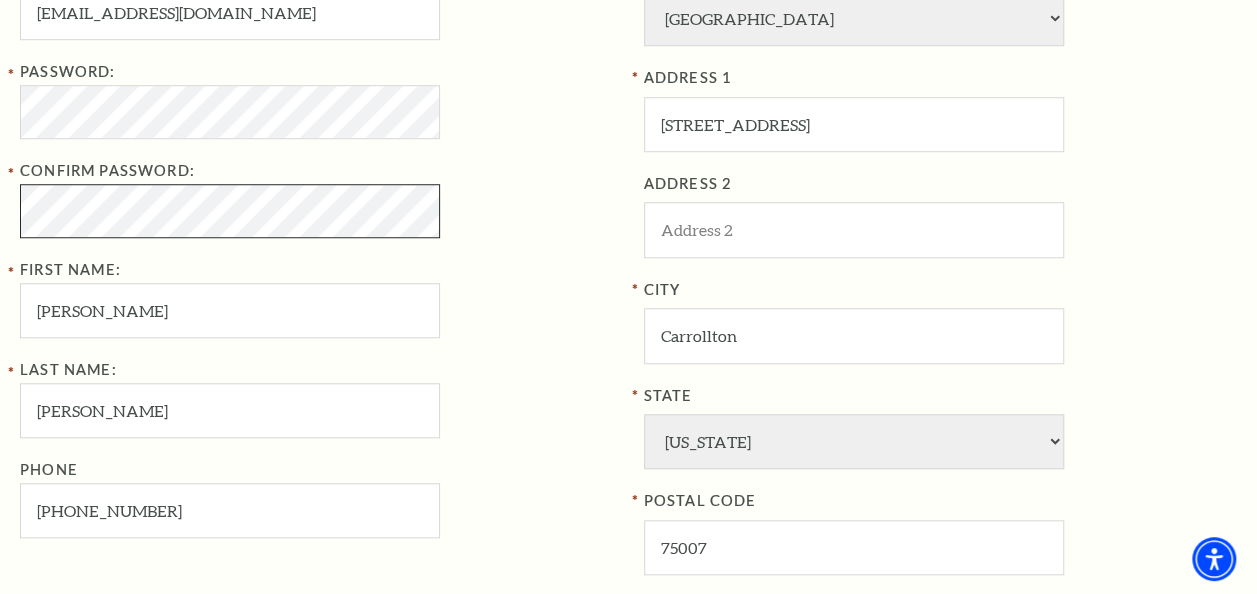 scroll, scrollTop: 726, scrollLeft: 0, axis: vertical 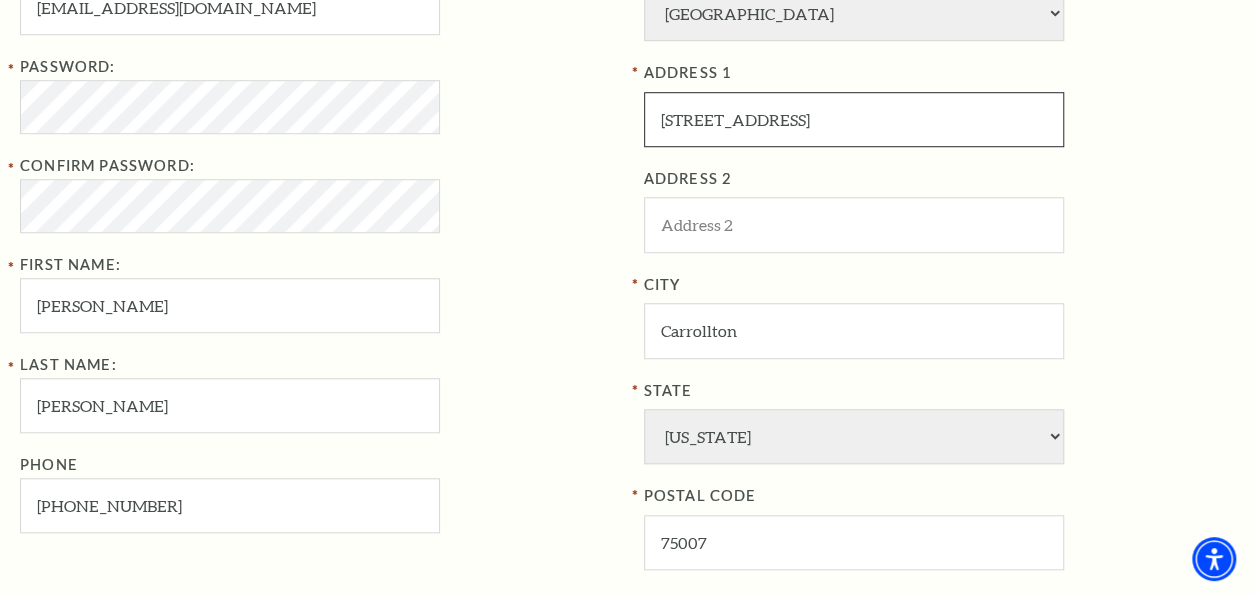 drag, startPoint x: 663, startPoint y: 111, endPoint x: 1275, endPoint y: 98, distance: 612.13806 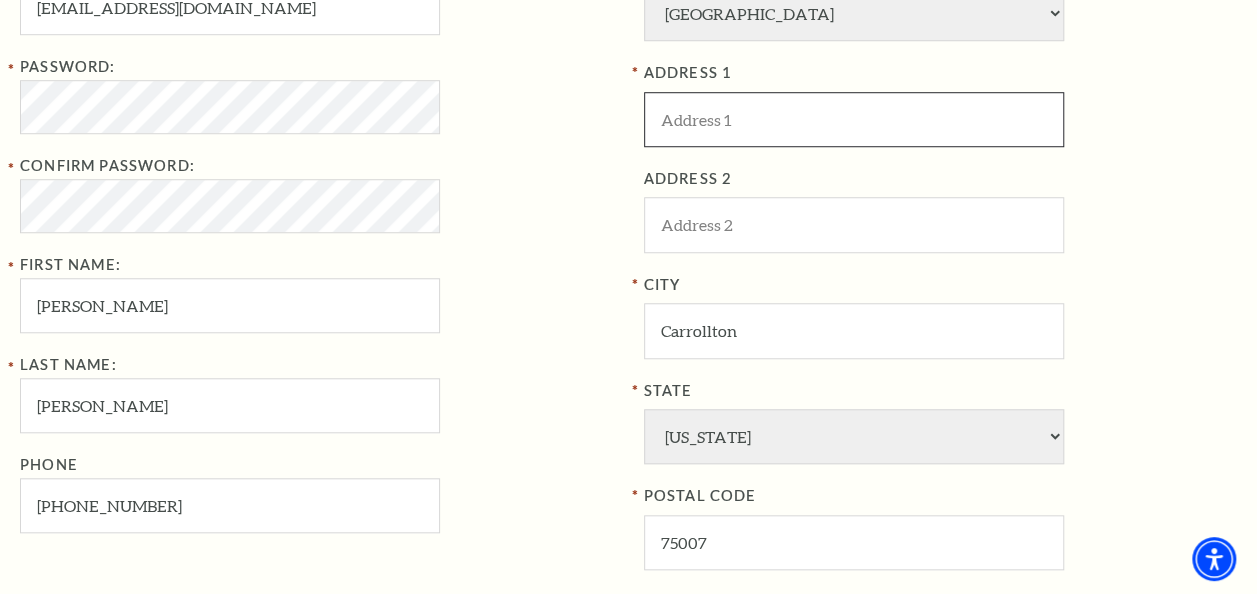 scroll, scrollTop: 0, scrollLeft: 0, axis: both 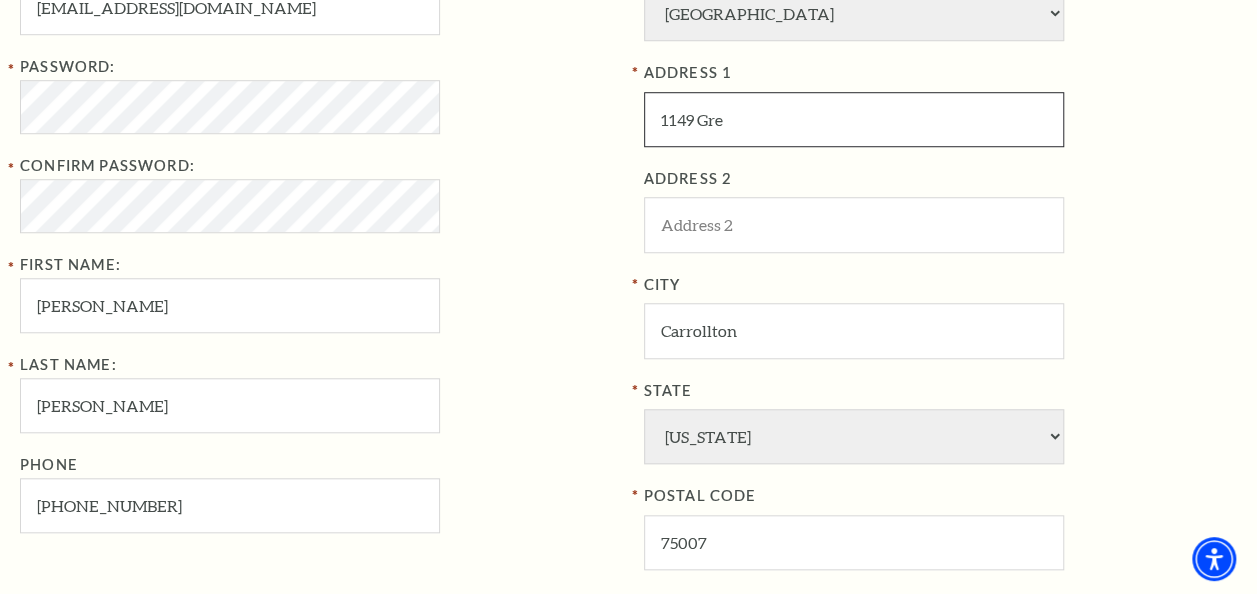 type on "1149 Green Oaks Drive" 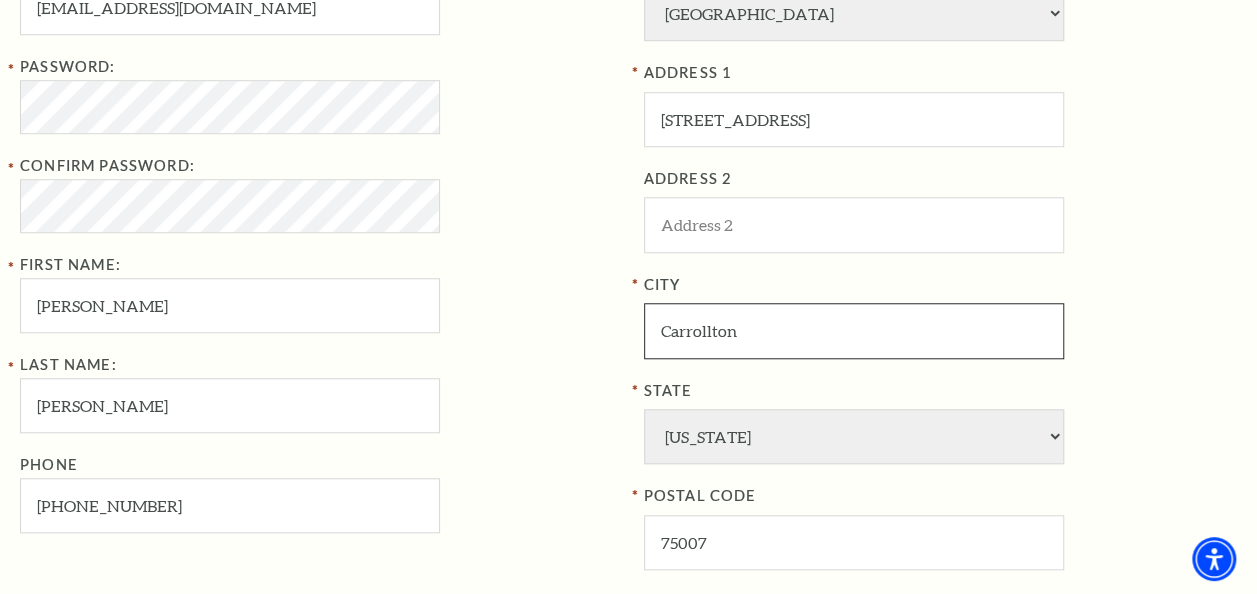 drag, startPoint x: 788, startPoint y: 334, endPoint x: 623, endPoint y: 330, distance: 165.04848 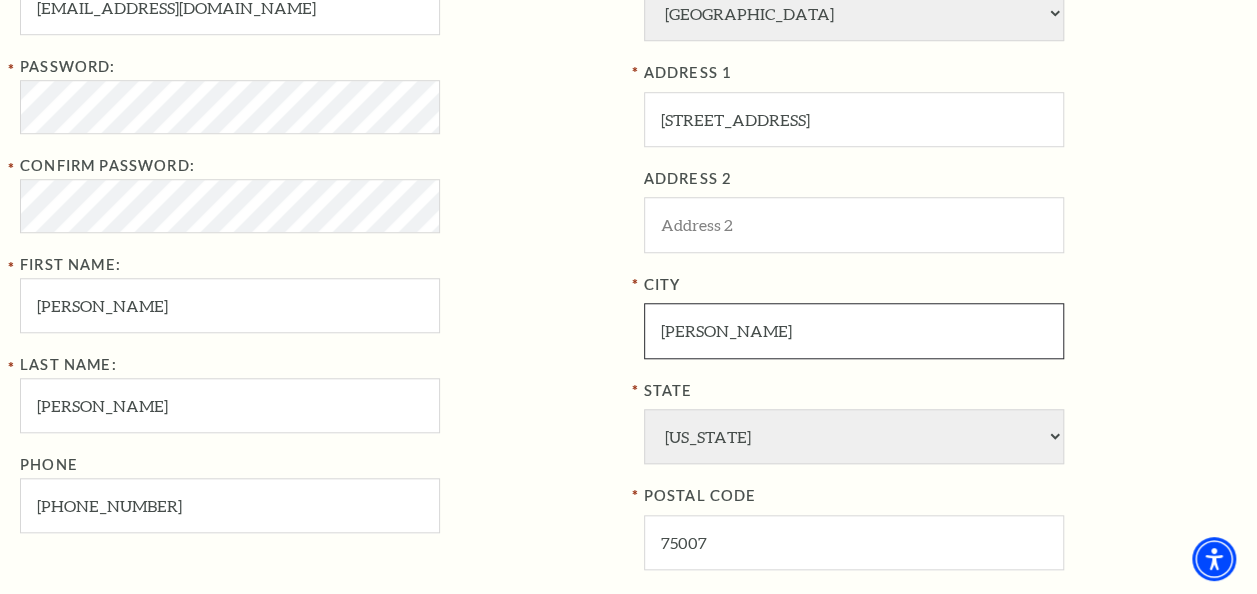 type on "Hutchins" 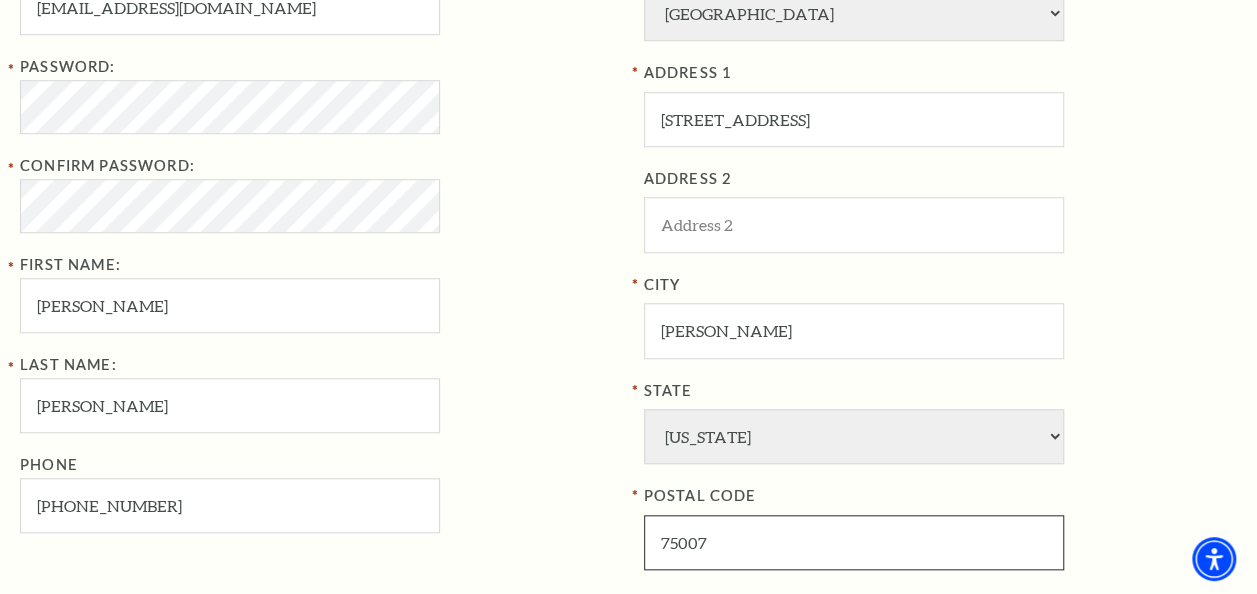 click on "75007" at bounding box center (854, 542) 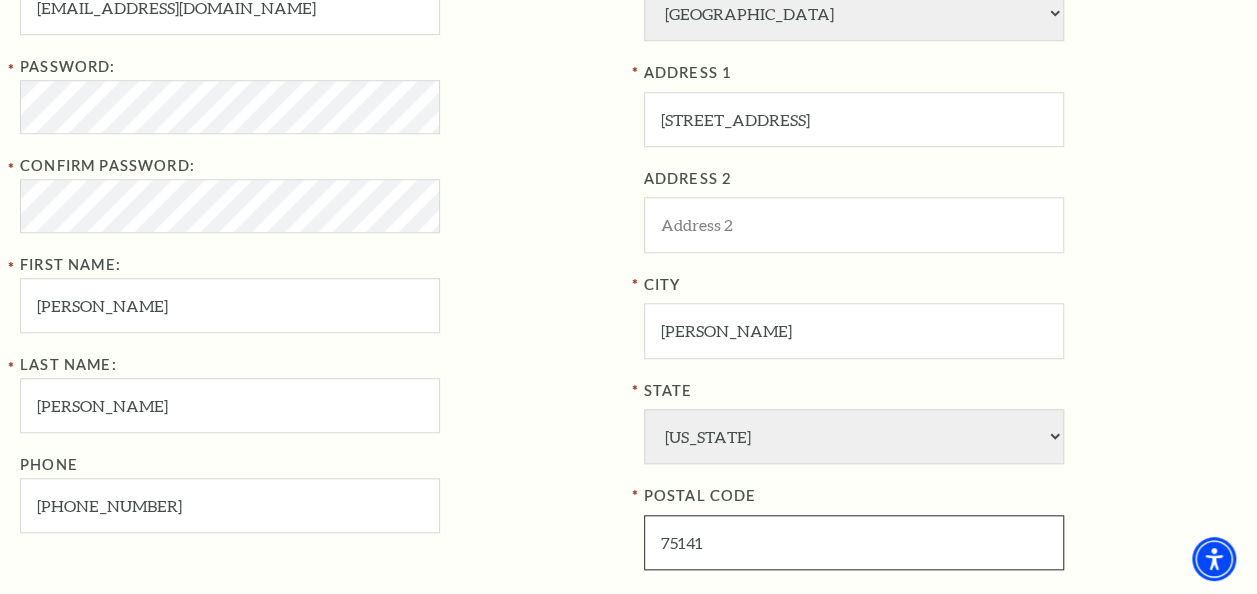 type on "75141" 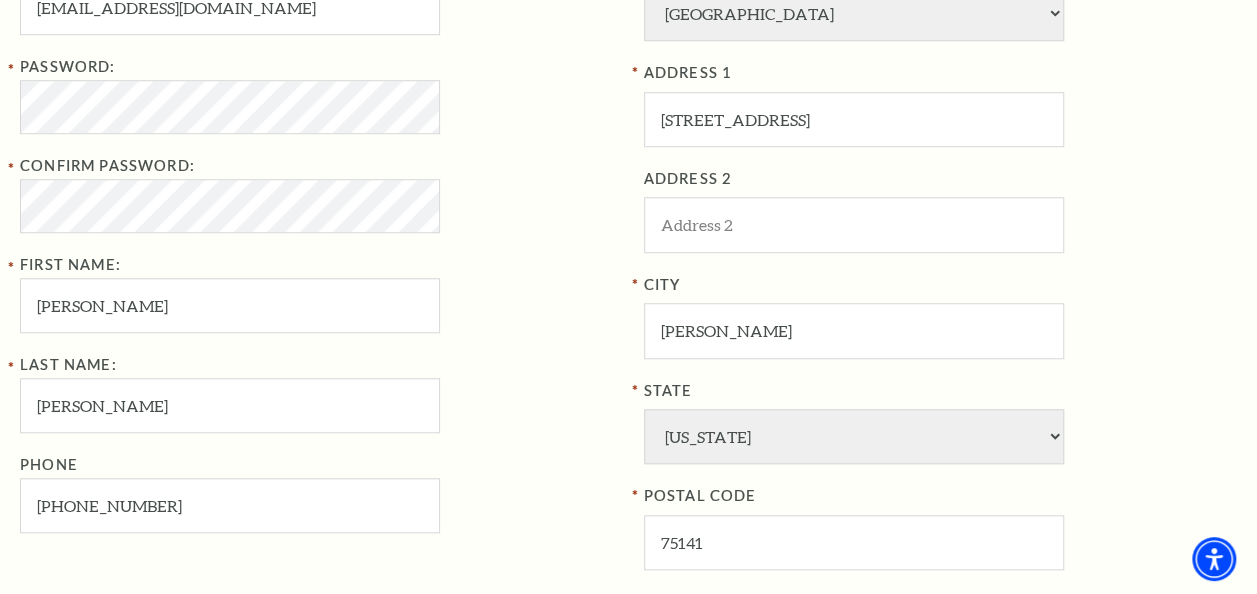 click on "Register
Your Information
Email Address:   ldantzler09@gmail.com     Password:       Confirm Password:       First Name:   Laura     Last Name:   Dantzler     Phone   910-624-9386
New Address
COUNTRY   Afghanistan Albania Algeria Andorra Angola Antigua and Barbuda Argentina Aruba Australia Austria Azores Bahamas Bahrain Bangladesh Barbados Belgium Belize Benin Bermuda Bhutan Bolivia Botswana Brazil British Virgin Islnd Brunei Darussalam Bulgaria Burkina Faso Burma Burundi Cameroon Canada Canal Zone Canary Islands Cape Verde Cayman Islands Central African Rep Chad Channel Islands Chile Colombia Comoros Confed of Senegambia Congo Cook Islands Costa Rica Croatia Cuba Curacao Cyprus Czechoslovakia Dahomey Denmark Djibouti Dm People's Rp Korea Ecuador" at bounding box center [628, 285] 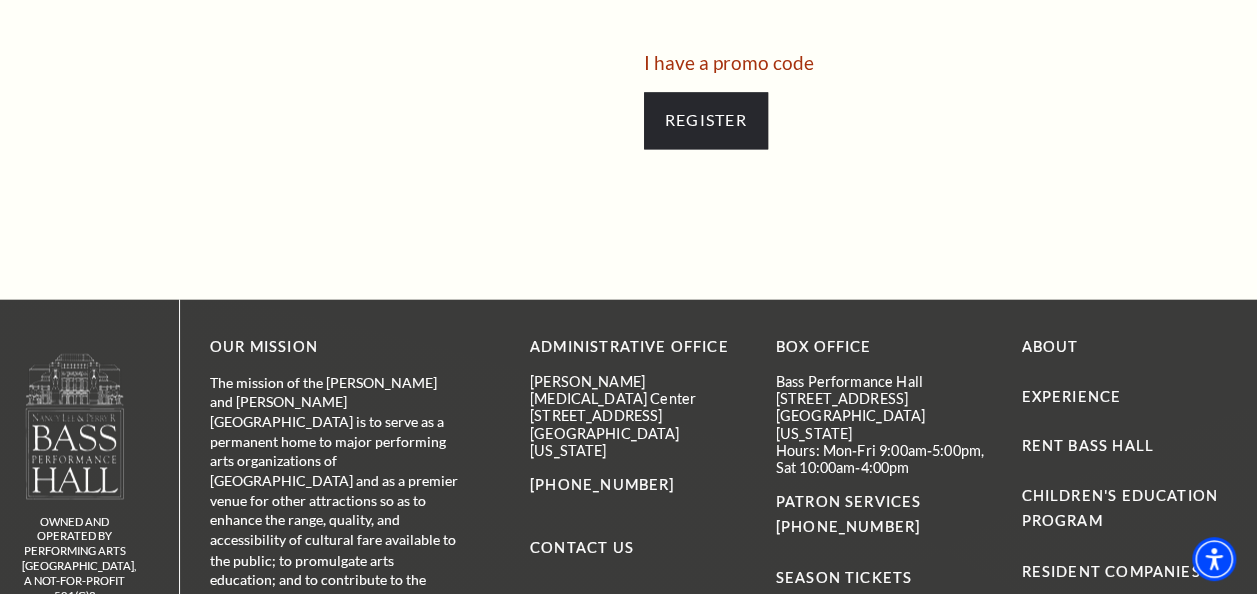 scroll, scrollTop: 1382, scrollLeft: 0, axis: vertical 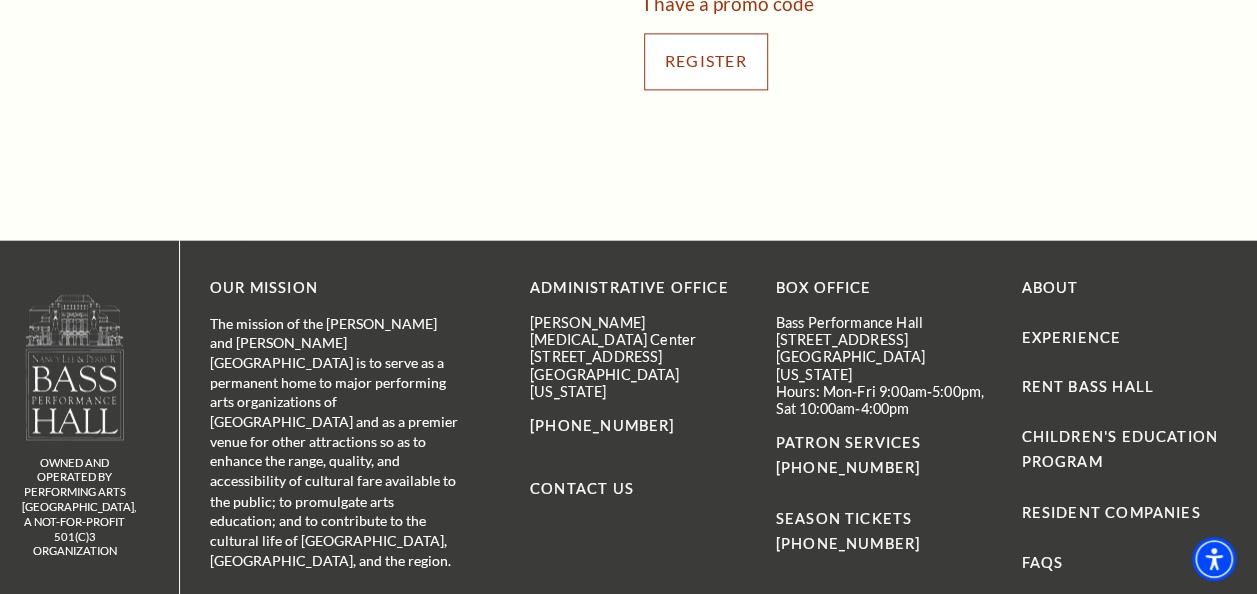 click on "Register" at bounding box center [706, 61] 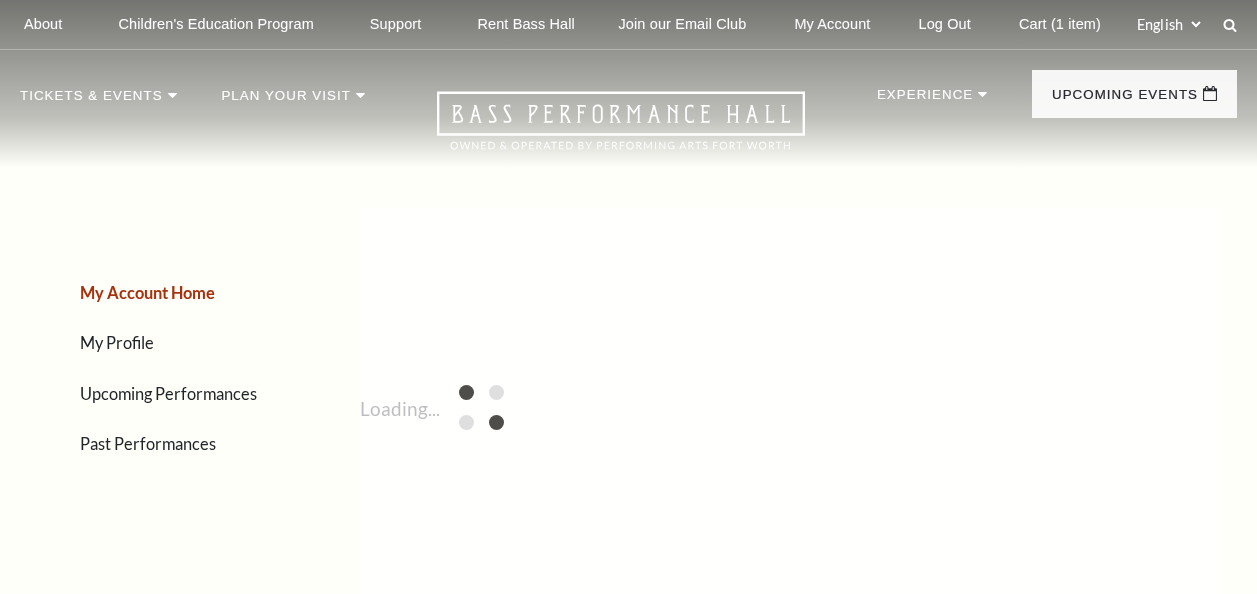 scroll, scrollTop: 0, scrollLeft: 0, axis: both 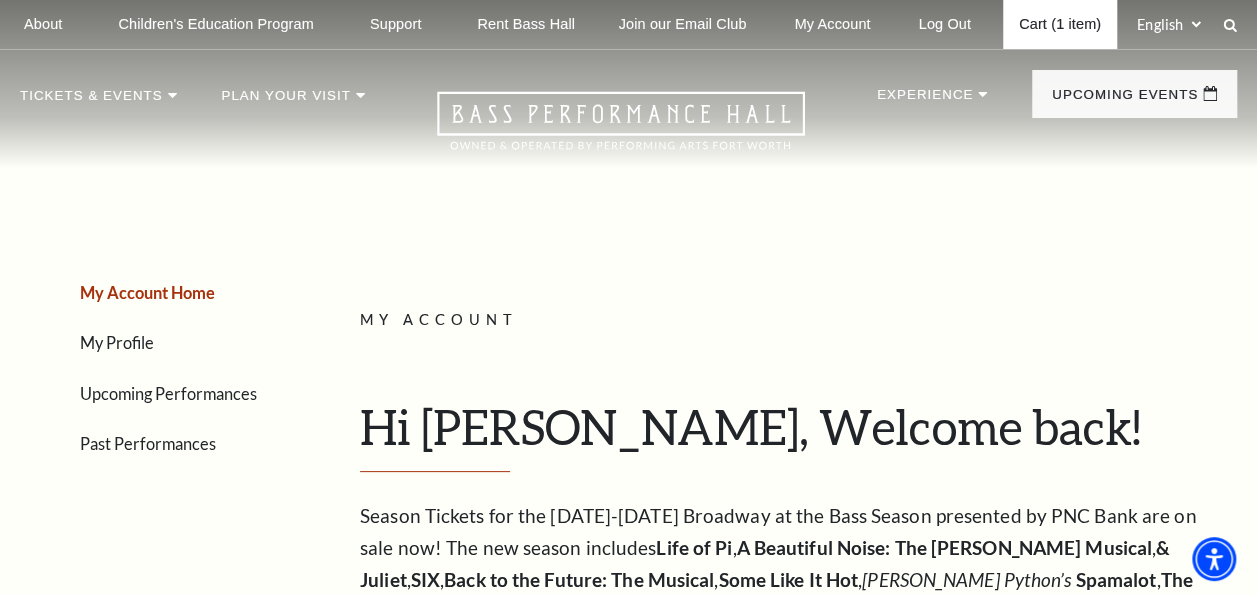 click on "Cart (1 item)" at bounding box center [1060, 24] 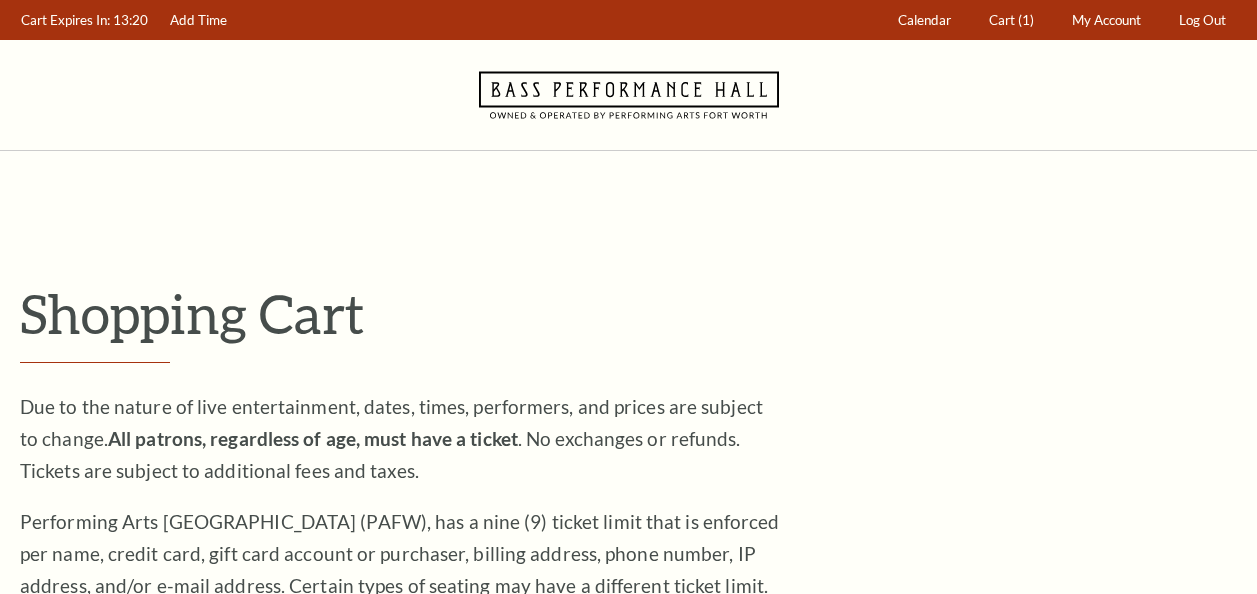 scroll, scrollTop: 0, scrollLeft: 0, axis: both 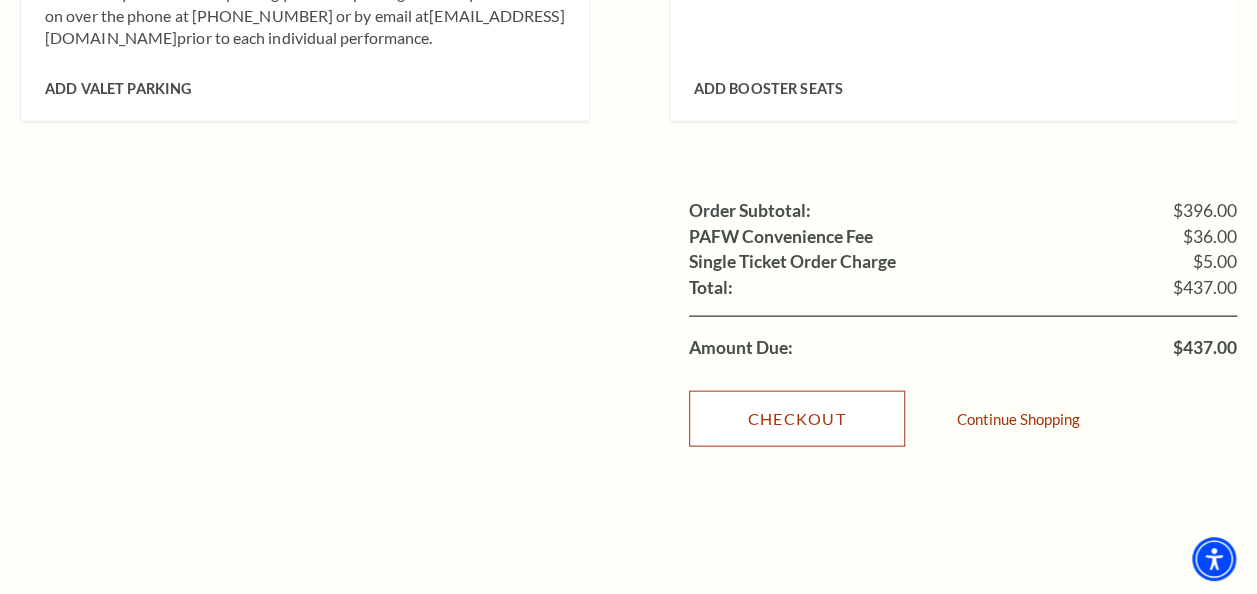 click on "Checkout" at bounding box center (797, 419) 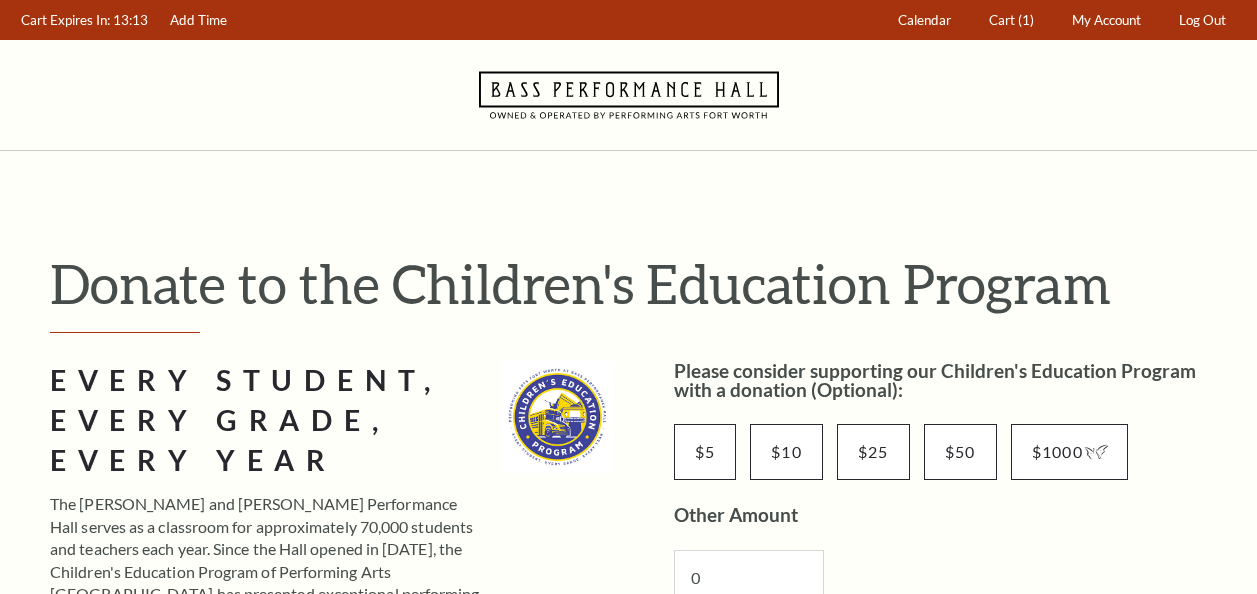 scroll, scrollTop: 0, scrollLeft: 0, axis: both 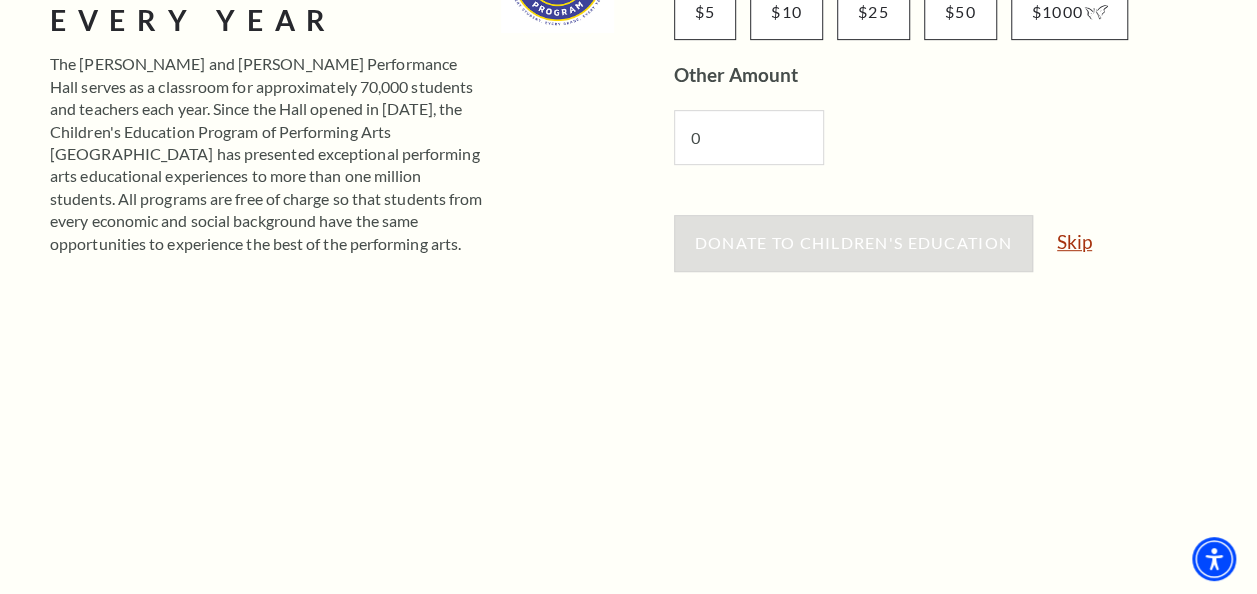 click on "Skip" at bounding box center [1074, 241] 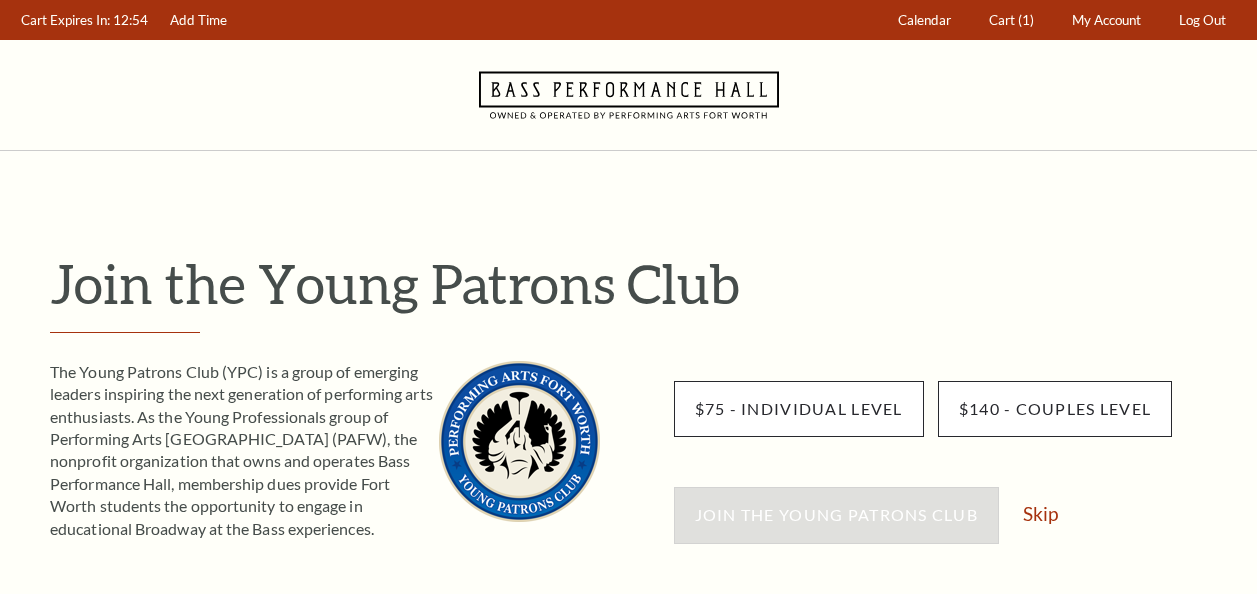 scroll, scrollTop: 0, scrollLeft: 0, axis: both 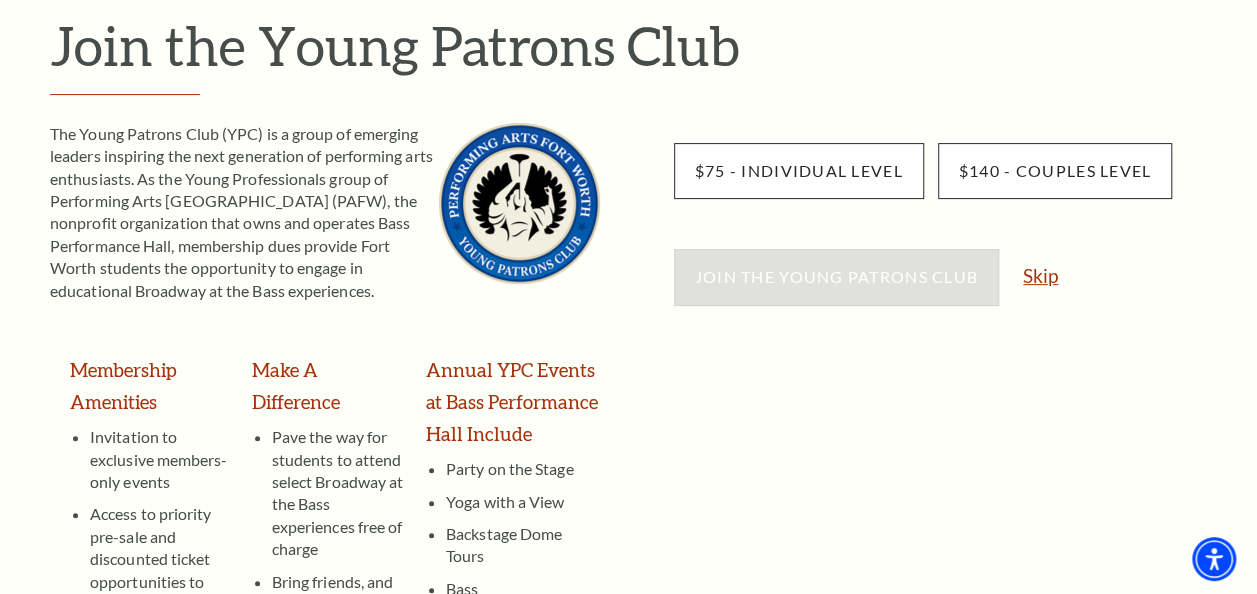 click on "Skip" at bounding box center (1040, 275) 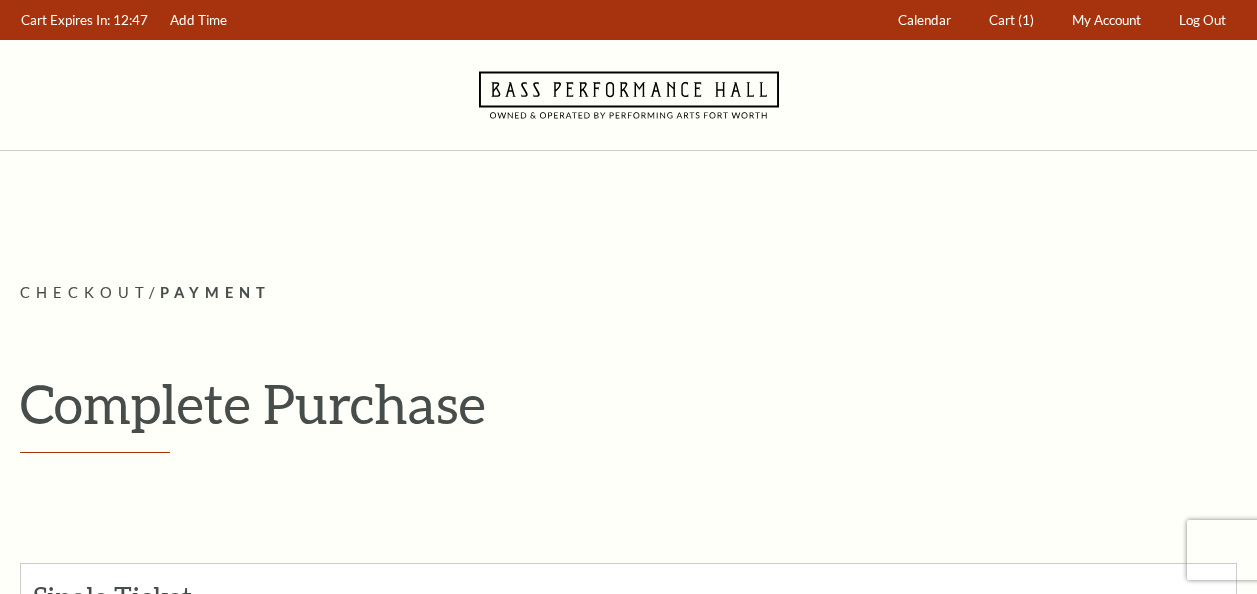 scroll, scrollTop: 0, scrollLeft: 0, axis: both 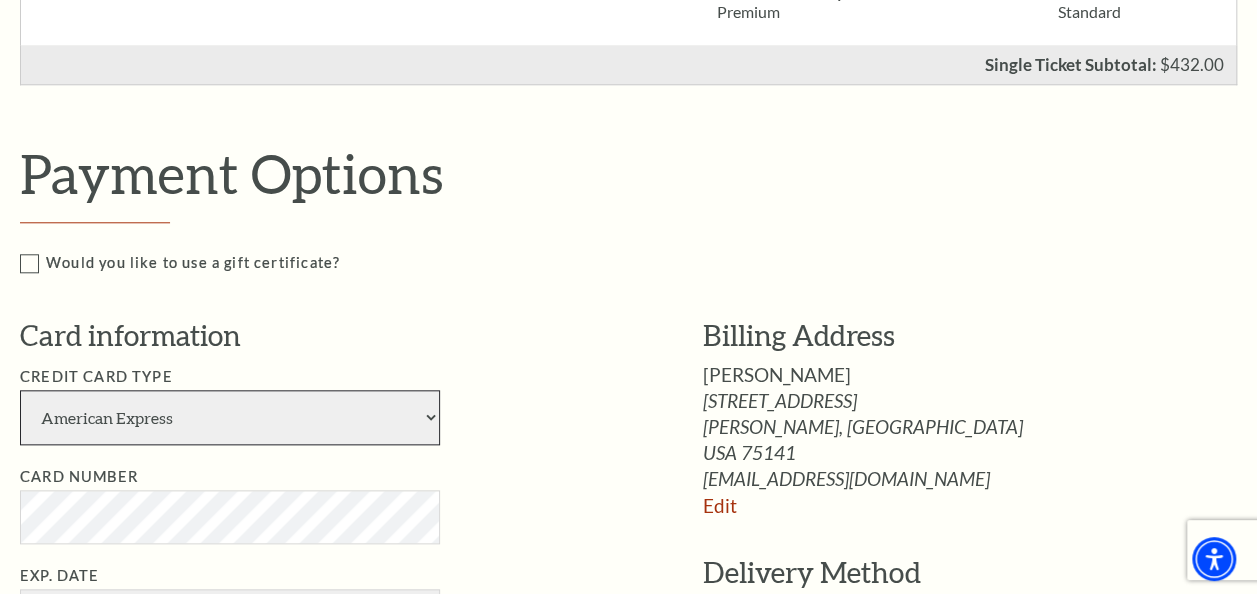 click on "American Express
Visa
Master Card
Discover" at bounding box center [230, 417] 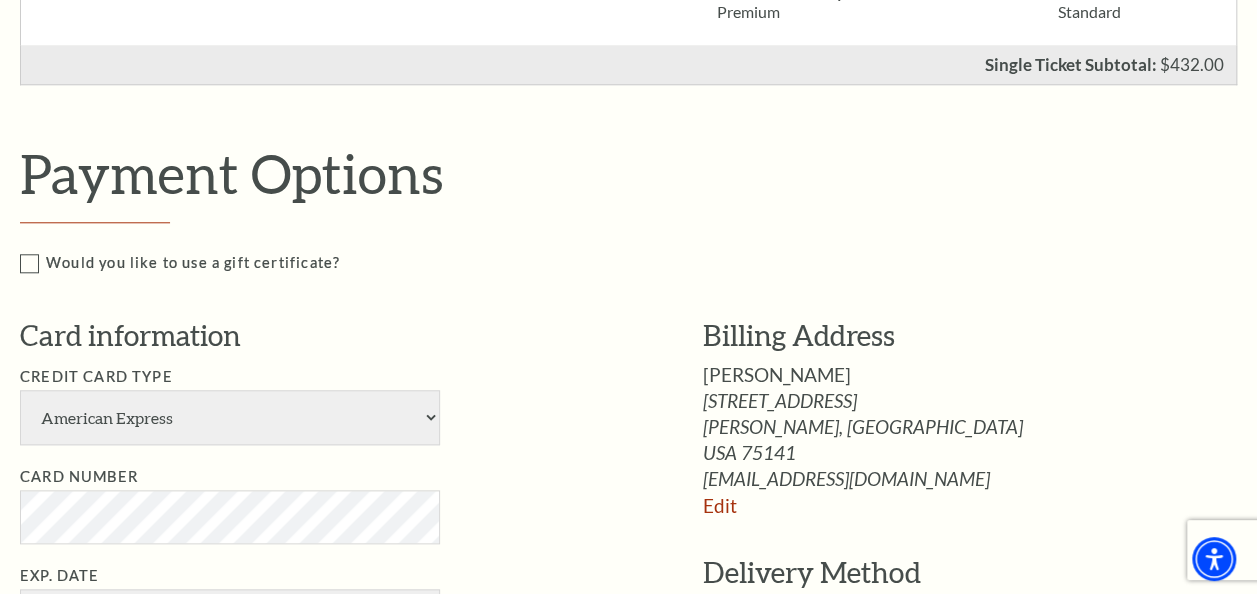click on "Would you like to use a gift certificate?" at bounding box center [643, 263] 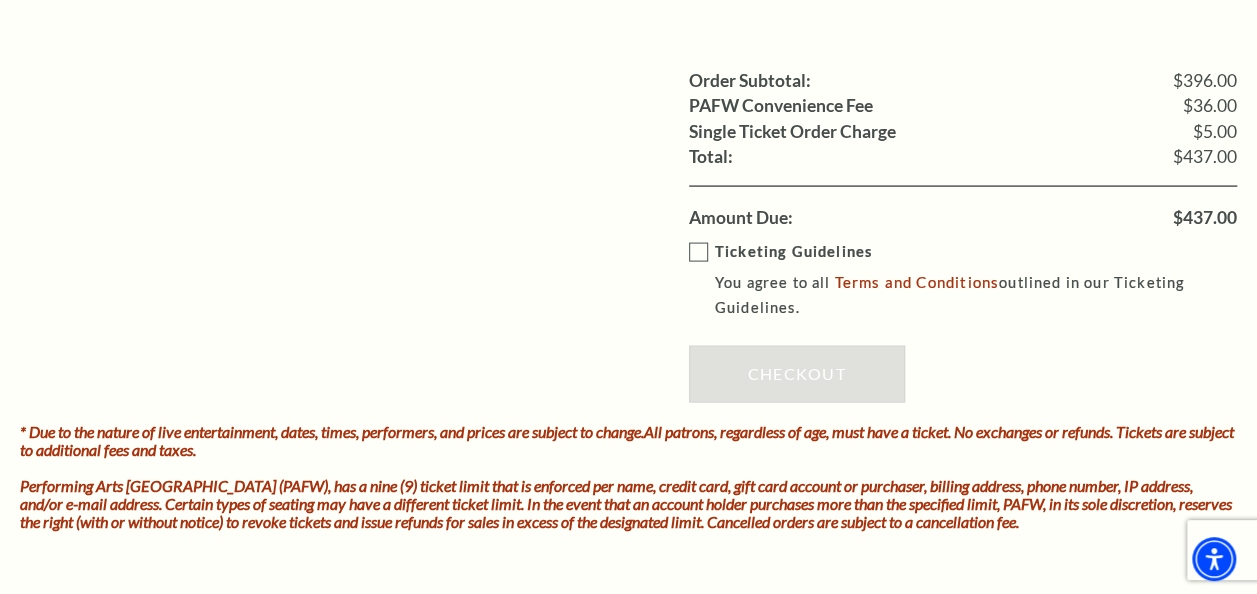 scroll, scrollTop: 0, scrollLeft: 0, axis: both 